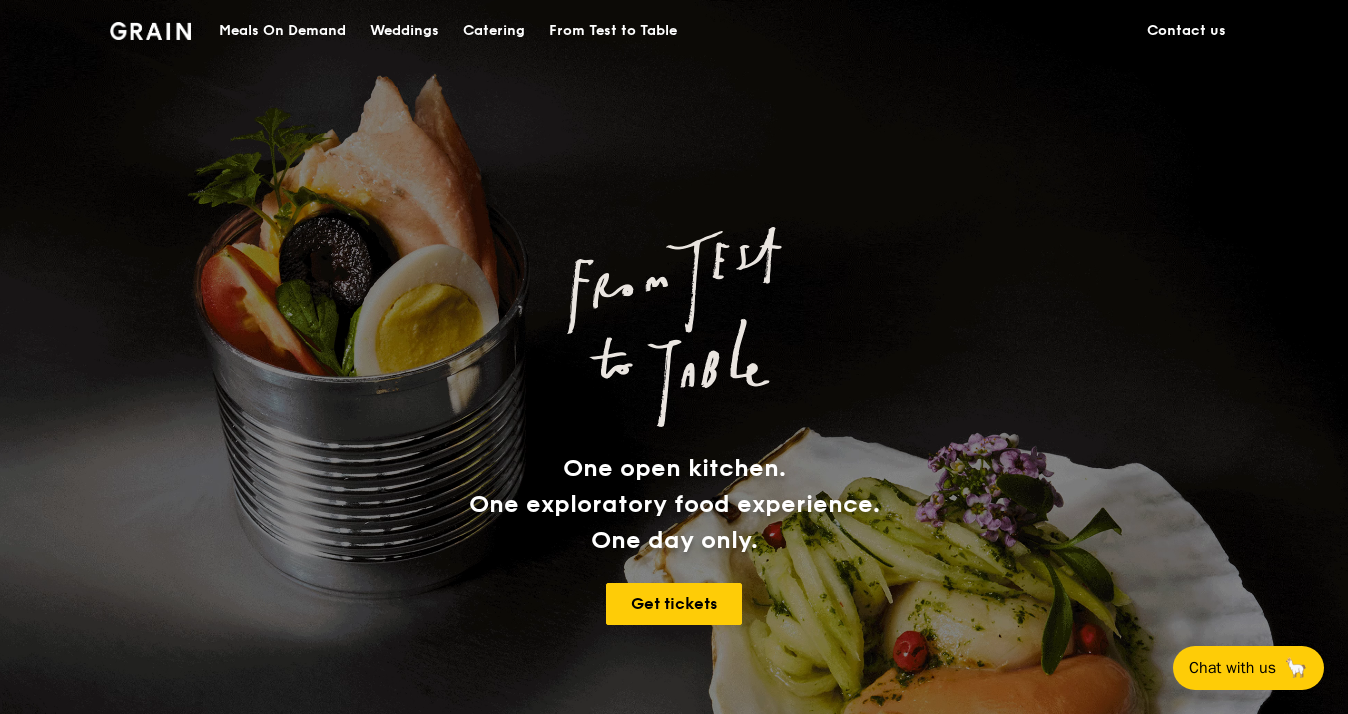 scroll, scrollTop: 0, scrollLeft: 0, axis: both 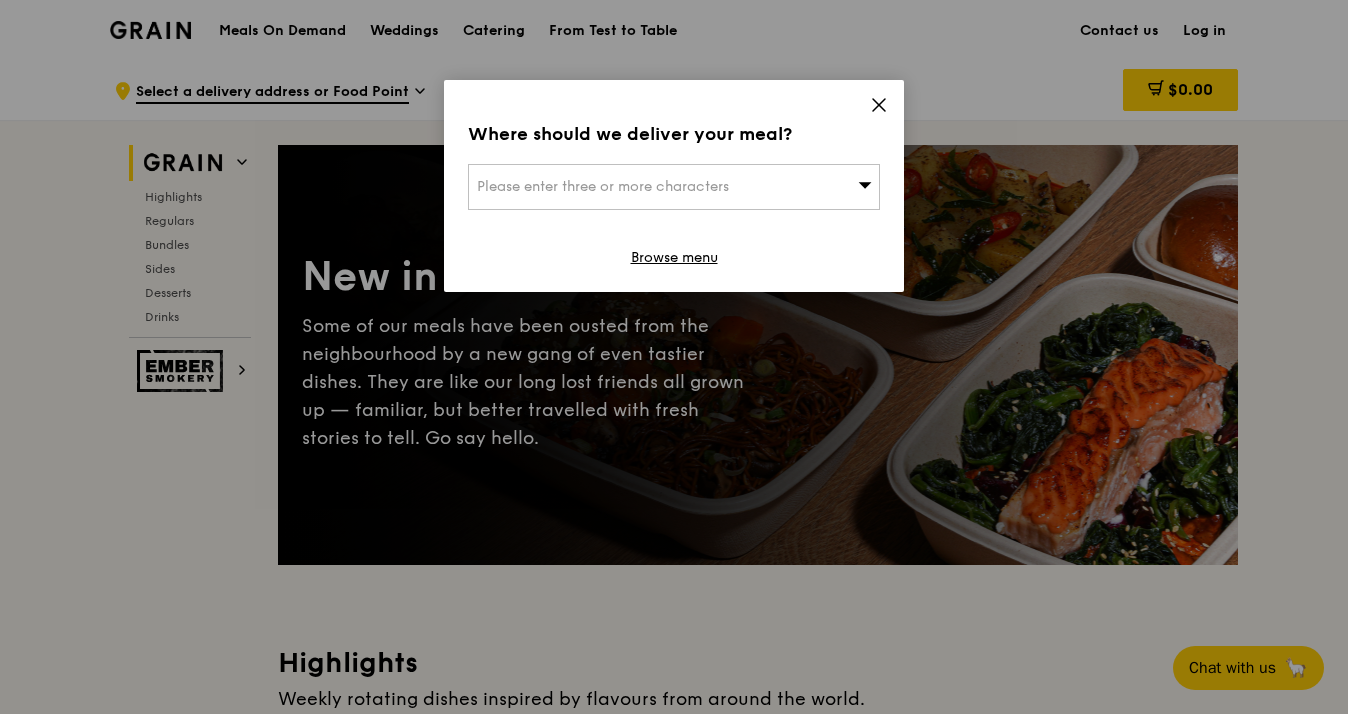 click 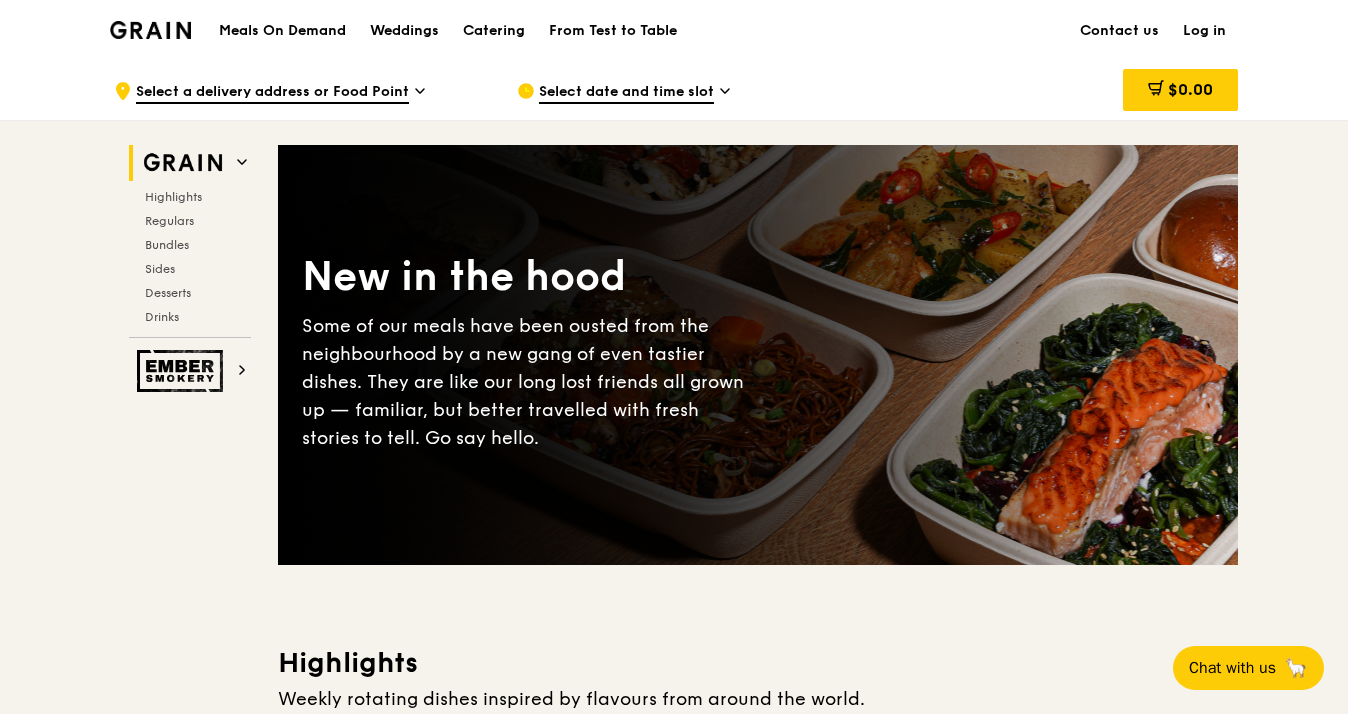 click on "Log in" at bounding box center [1204, 31] 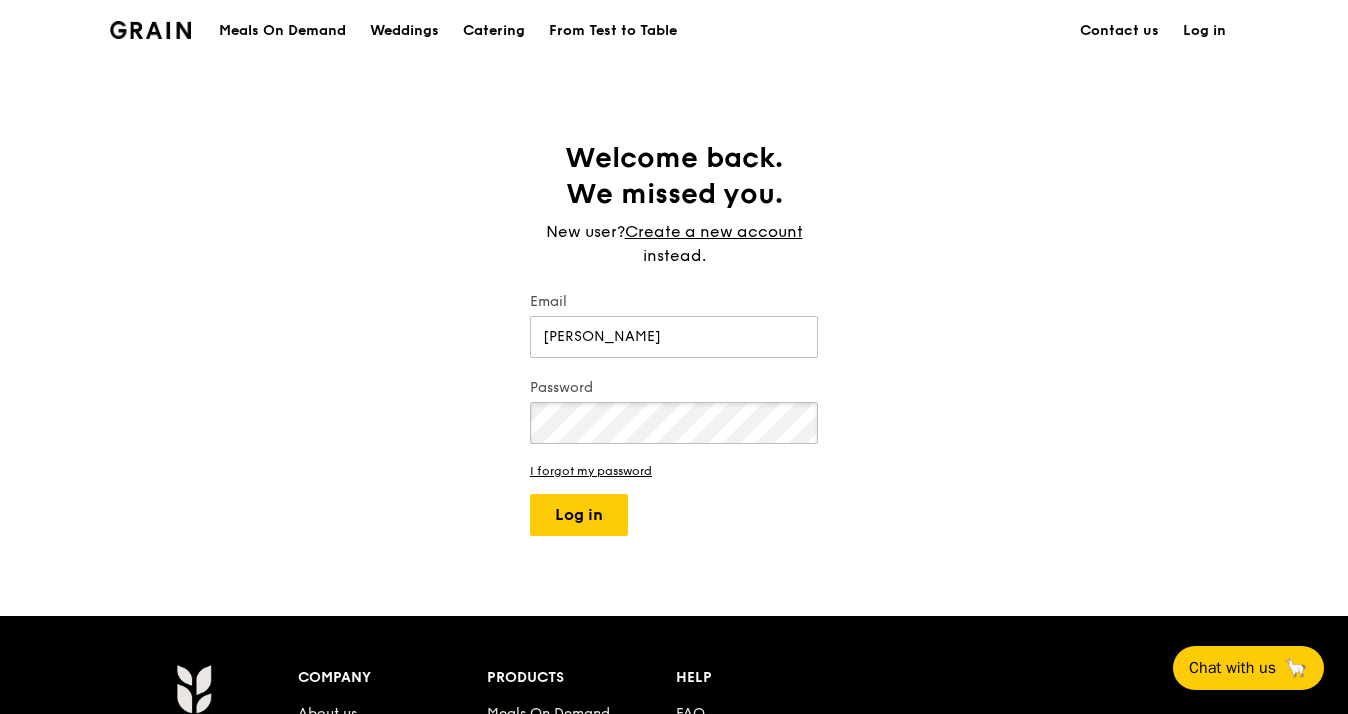 click on "Log in" at bounding box center (579, 515) 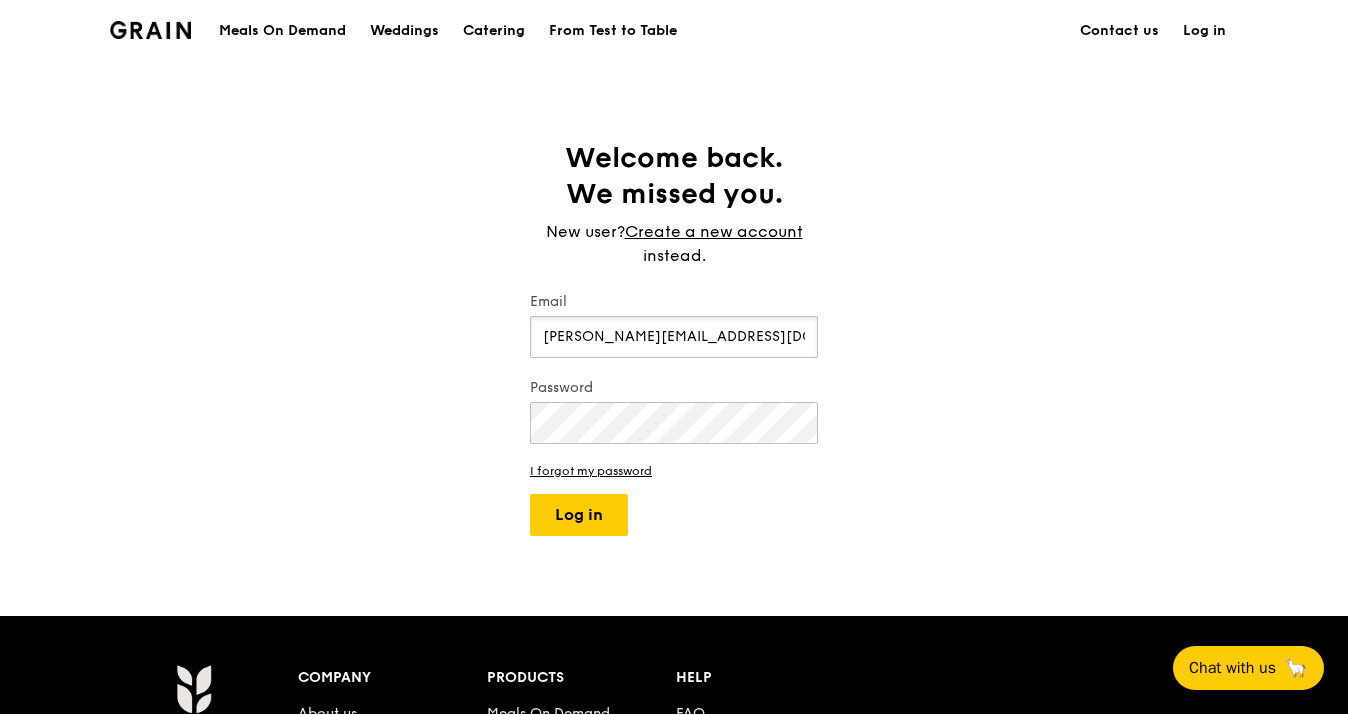 type on "[PERSON_NAME][EMAIL_ADDRESS][DOMAIN_NAME]" 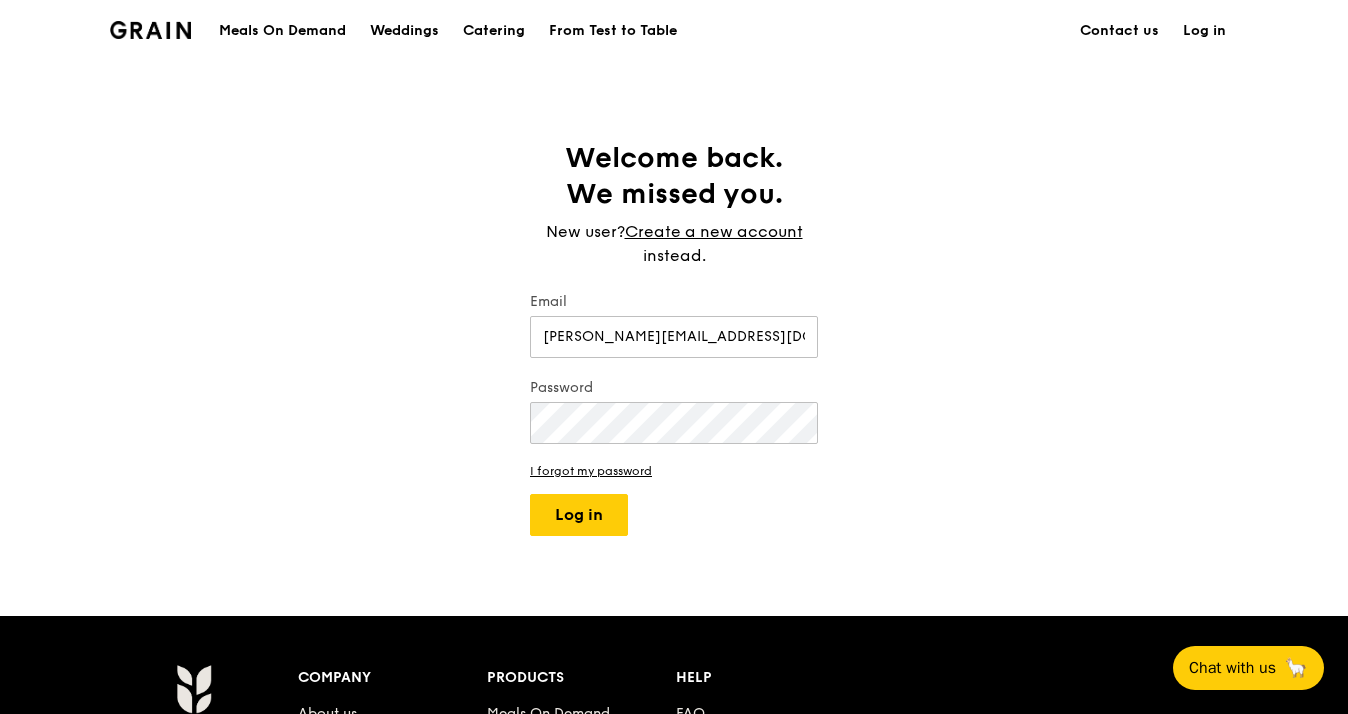 click on "Welcome back. We missed you. New user?
Create a new account
instead.
Email
[PERSON_NAME][EMAIL_ADDRESS][DOMAIN_NAME]
Password
I forgot my password
Log in" at bounding box center (674, 338) 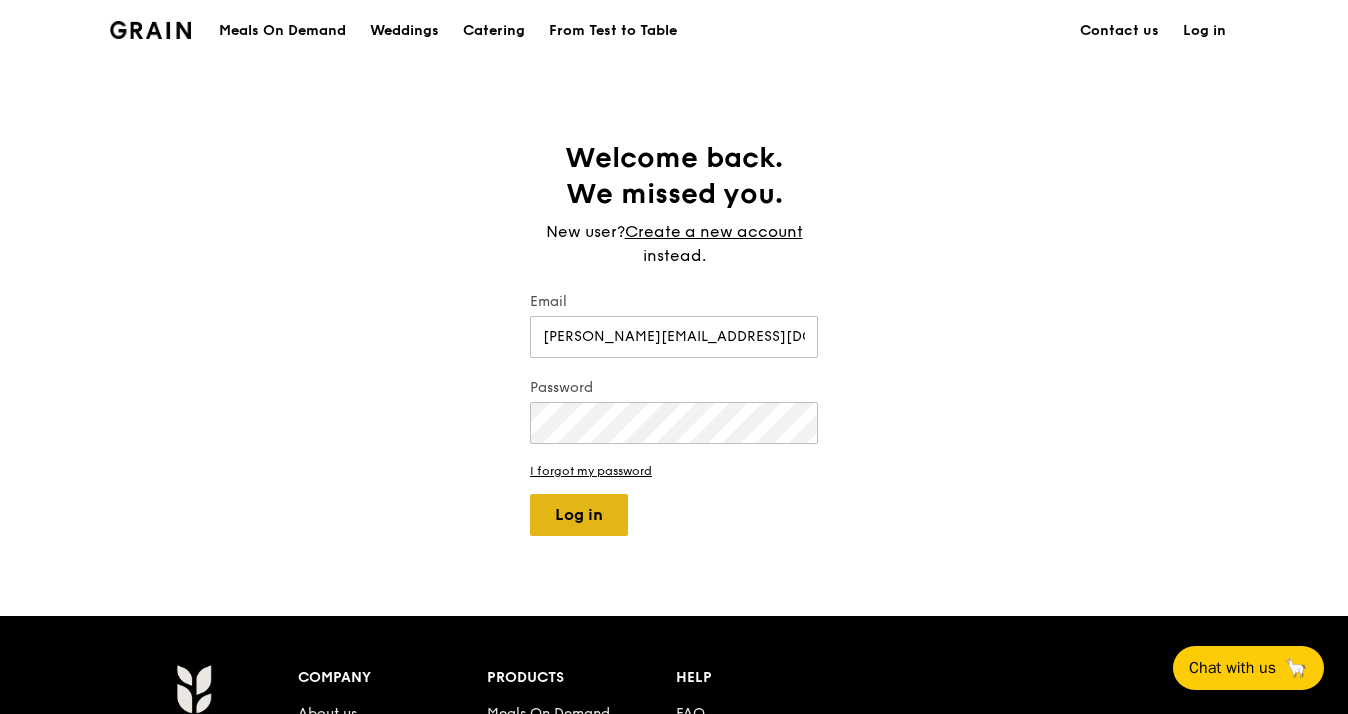 click on "Log in" at bounding box center (579, 515) 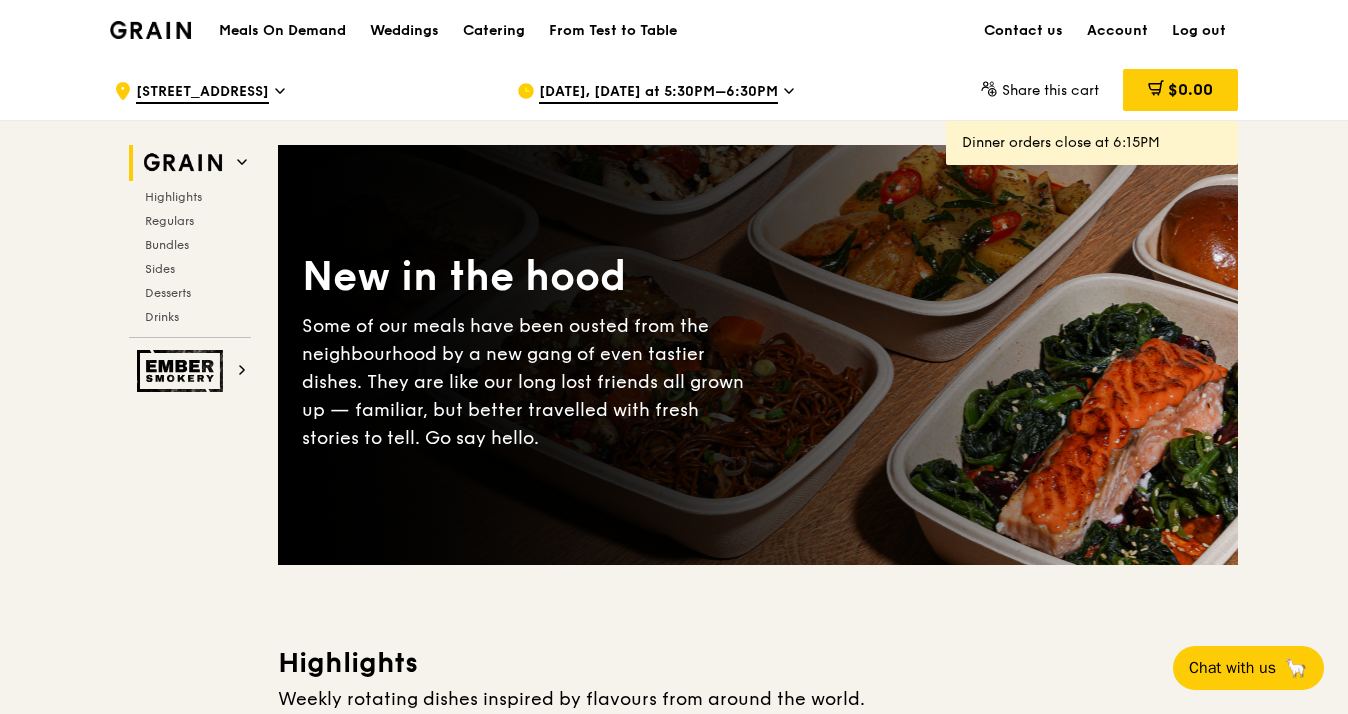 click on "[DATE], [DATE] at 5:30PM–6:30PM" at bounding box center (658, 93) 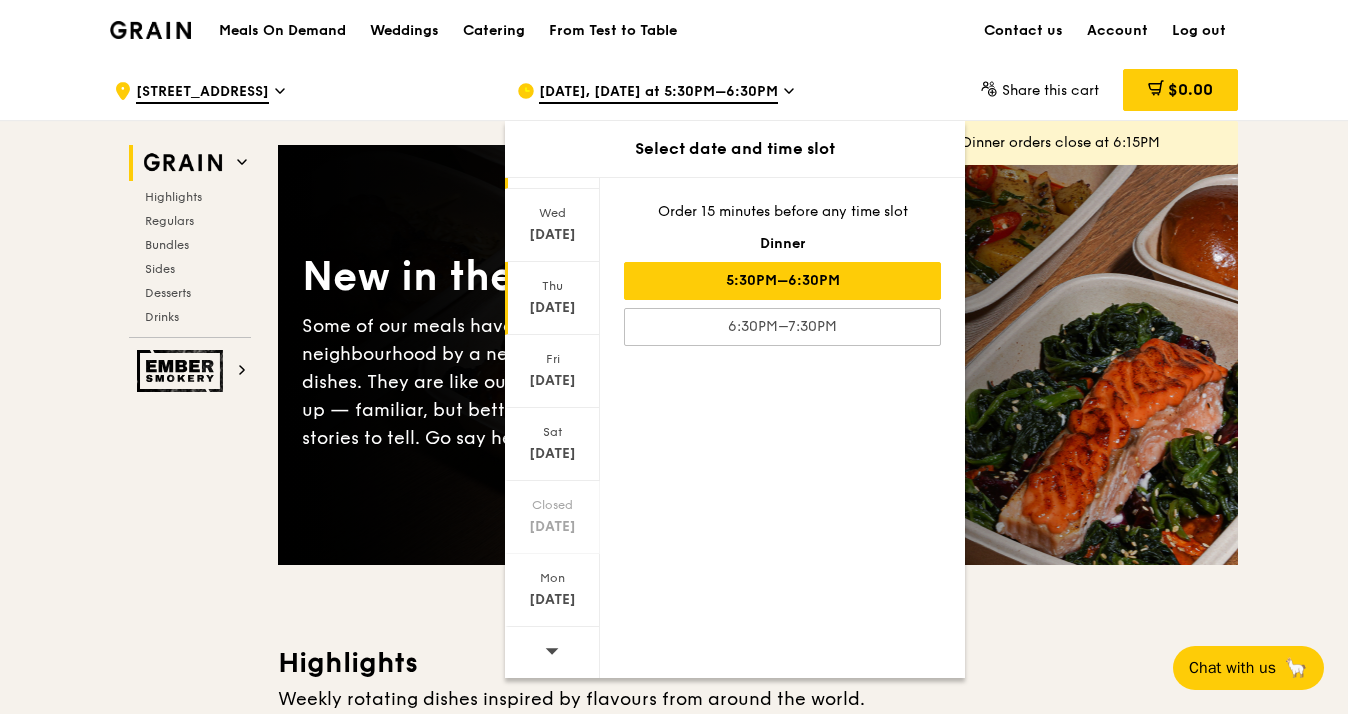 scroll, scrollTop: 114, scrollLeft: 0, axis: vertical 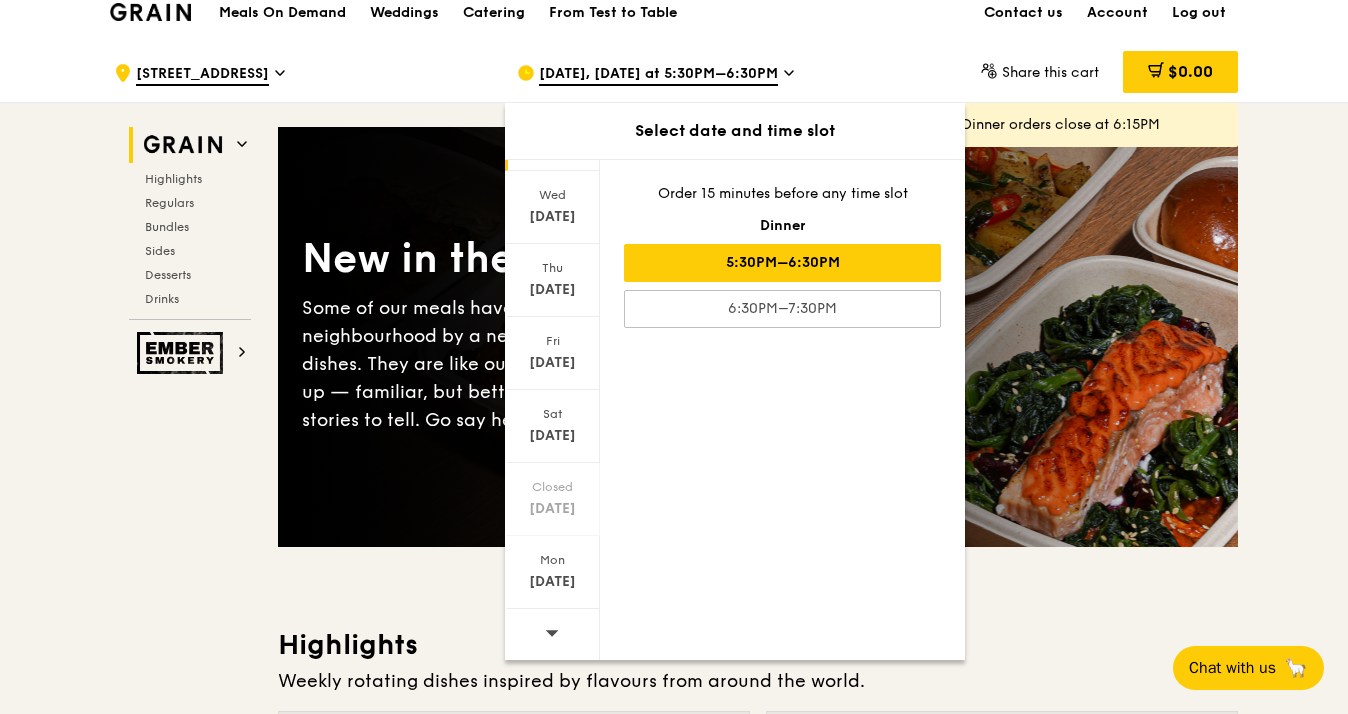 click 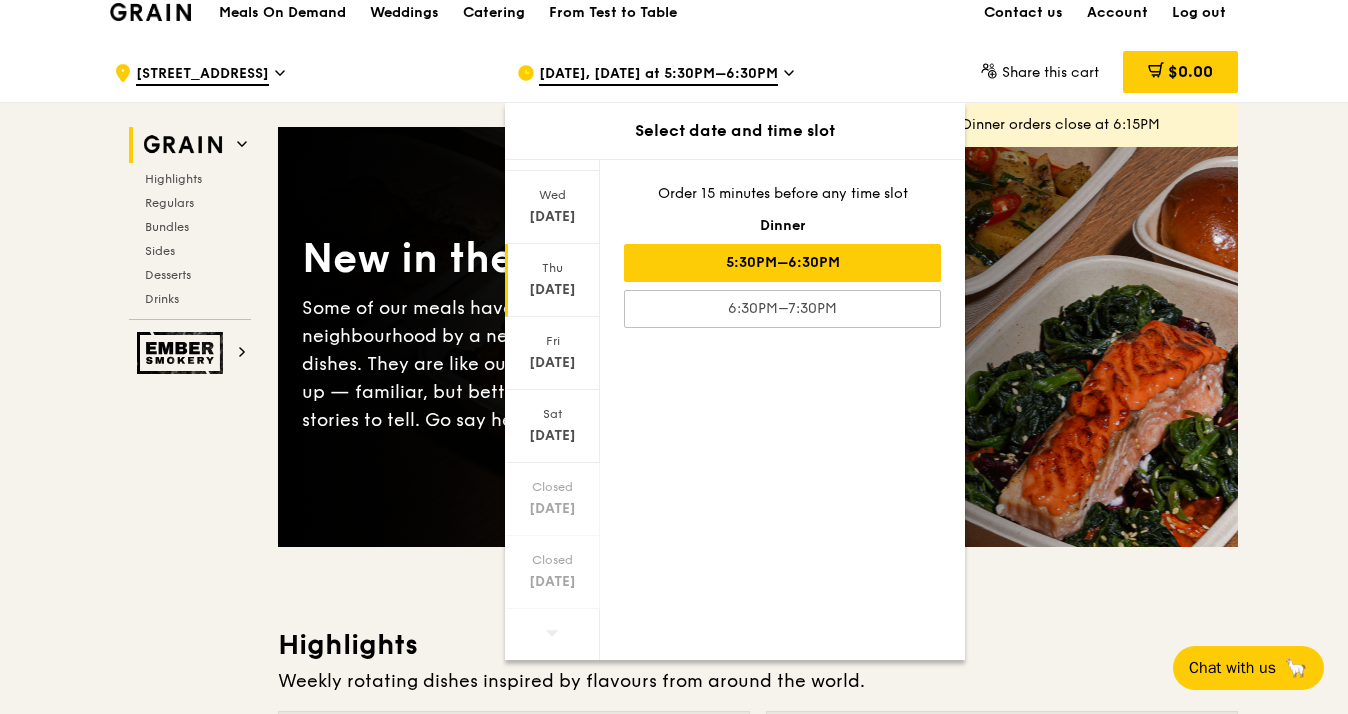 click on "[DATE]" at bounding box center (552, 290) 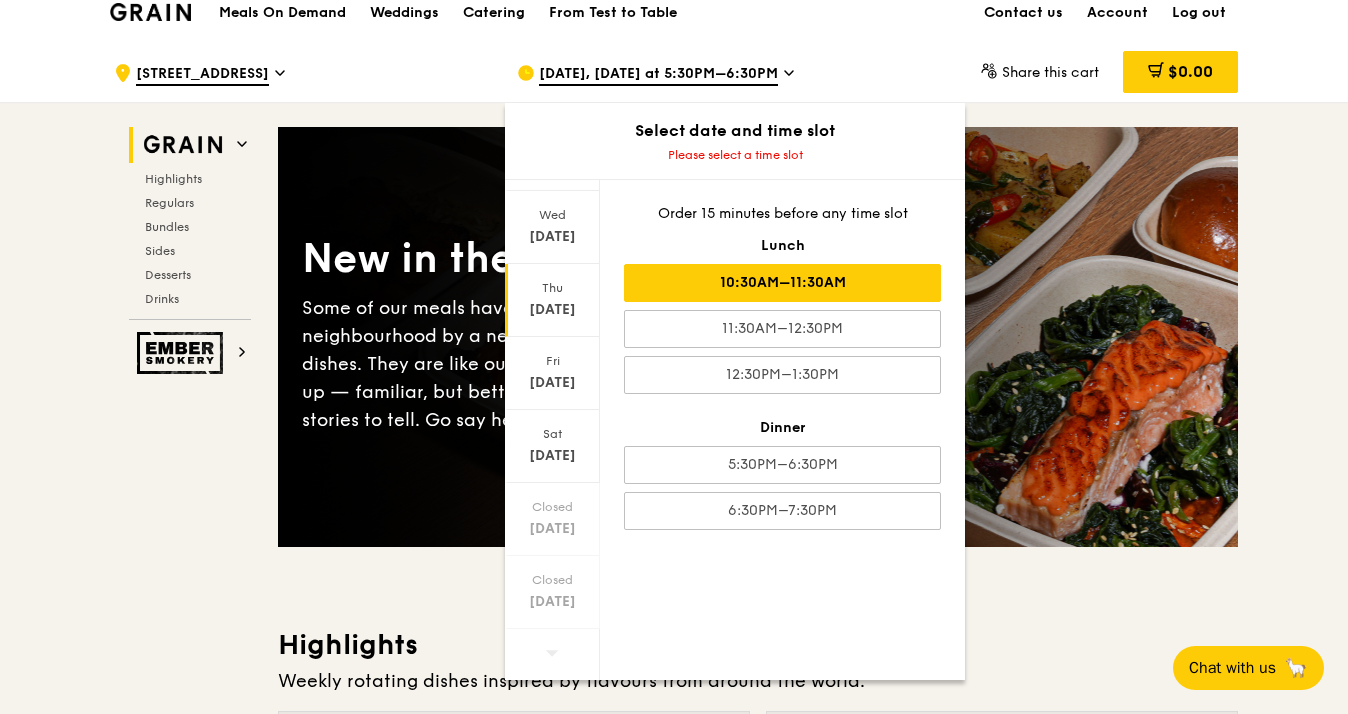 click on "10:30AM–11:30AM" at bounding box center (782, 283) 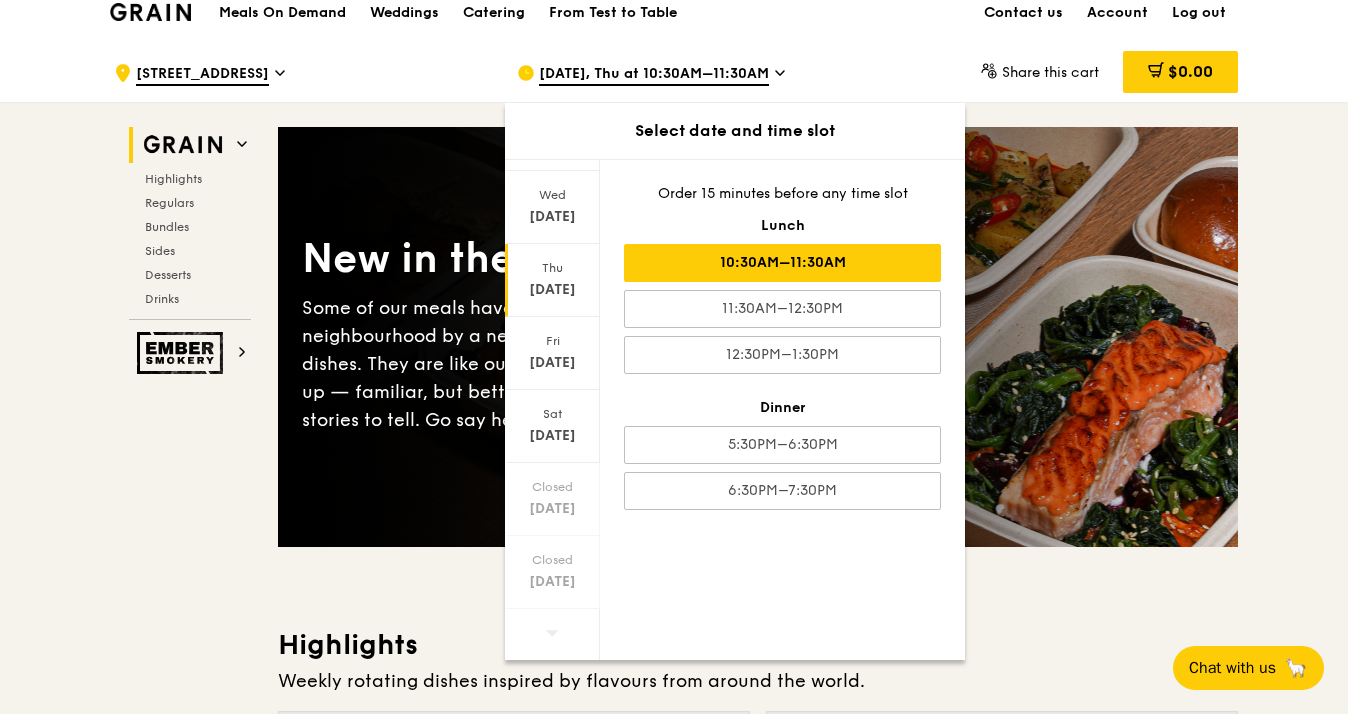 click on "Grain
Highlights
Regulars
Bundles
Sides
Desserts
Drinks
Ember Smokery
New in the hood Some of our meals have been ousted from the neighbourhood by a new gang of even tastier dishes. They are like our long lost friends all grown up — familiar, but better travelled with fresh stories to tell. Go say hello.
Highlights
Weekly rotating dishes inspired by flavours from around the world.
Warm
Marinara Fish Pasta
oven-baked dory, onion and fennel-infused tomato sauce, linguine
pescatarian, contains allium, dairy, nuts, wheat
$16.
00
Add
Warm
Tricolour Capsicum Charred Cabbage
sanshoku steamed rice, tricolour capsicum, levantine hummus, [PERSON_NAME]
vegan, contains soy
$15.
50
Add
Regulars
Meals you can enjoy day in day out.
$15." at bounding box center [674, 4295] 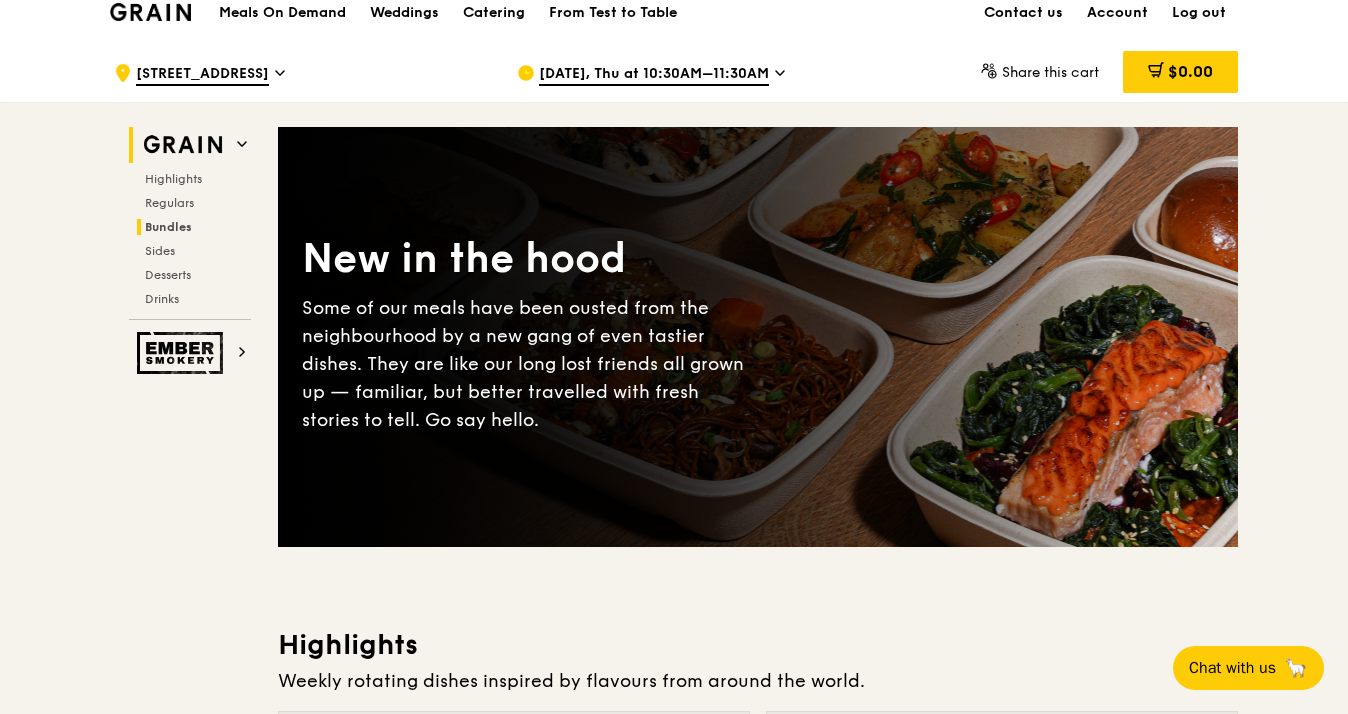 drag, startPoint x: 182, startPoint y: 196, endPoint x: 166, endPoint y: 220, distance: 28.84441 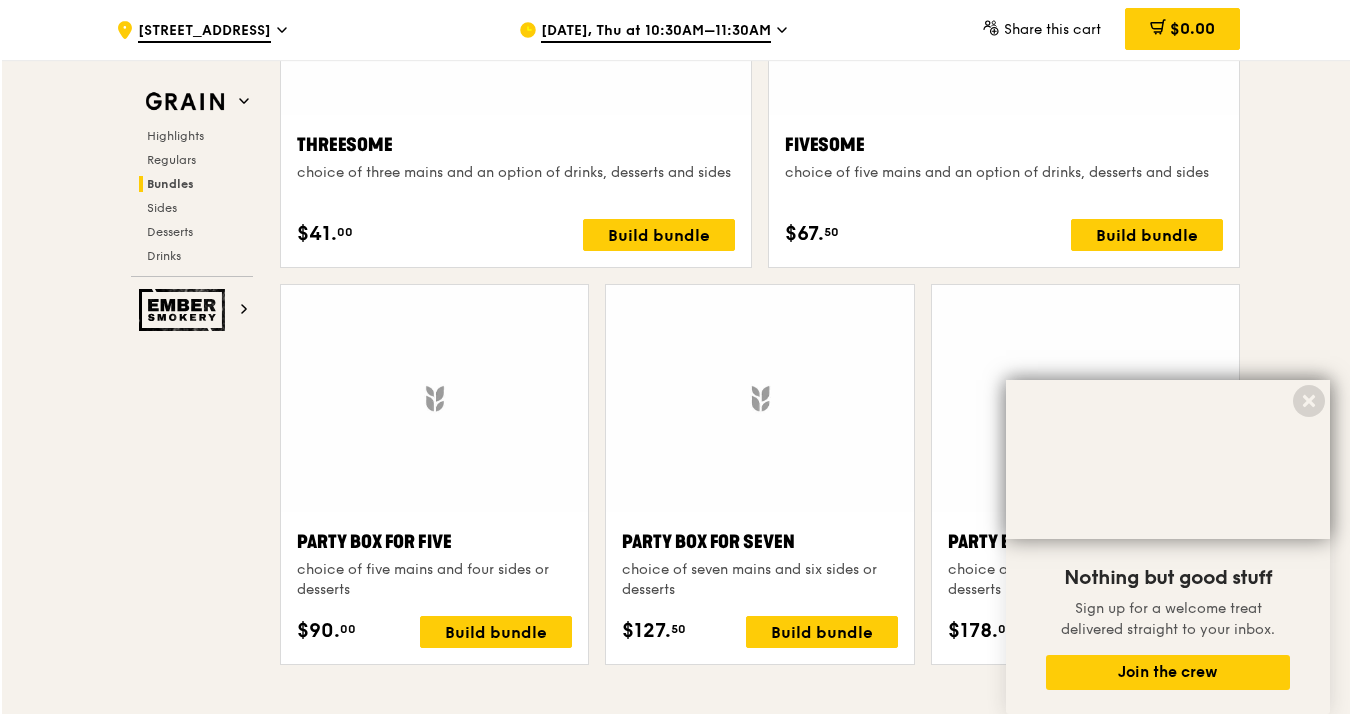 scroll, scrollTop: 3770, scrollLeft: 0, axis: vertical 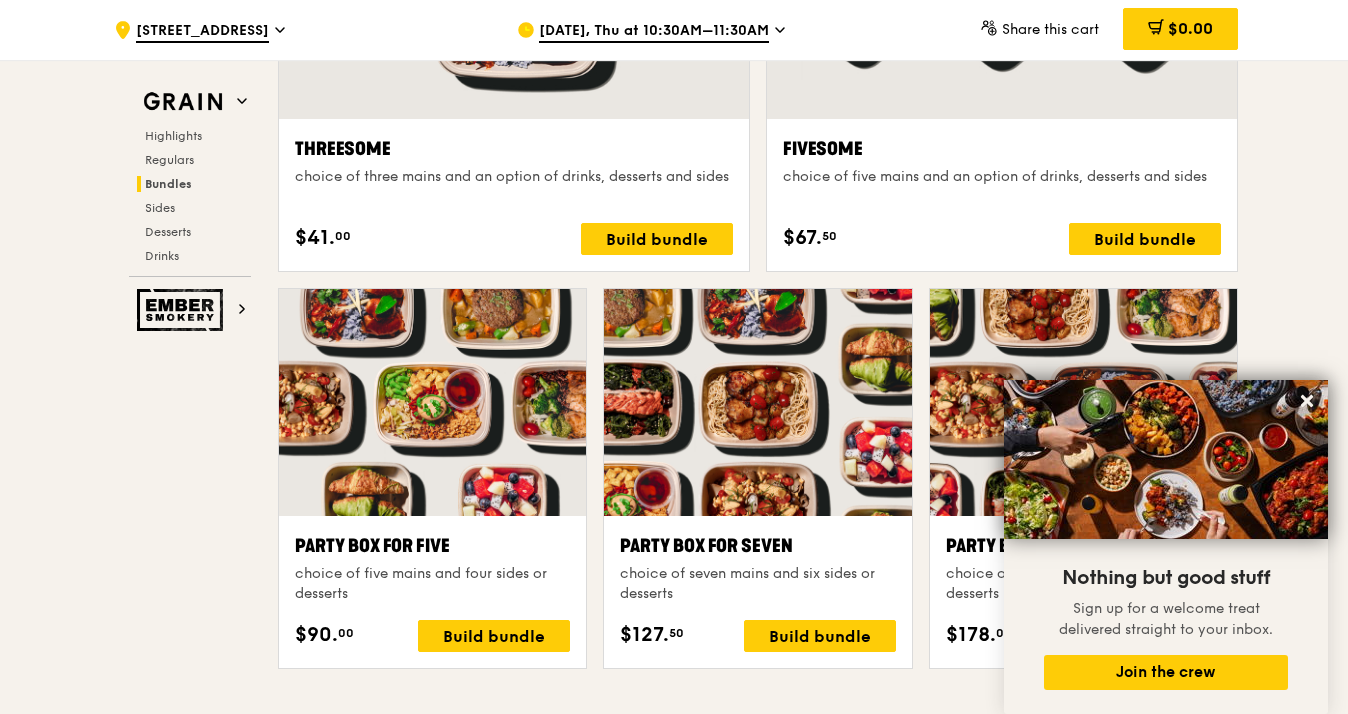 click on "Fivesome
choice of five mains and an option of drinks, desserts and sides
$67.
50
Build bundle" at bounding box center [1002, 195] 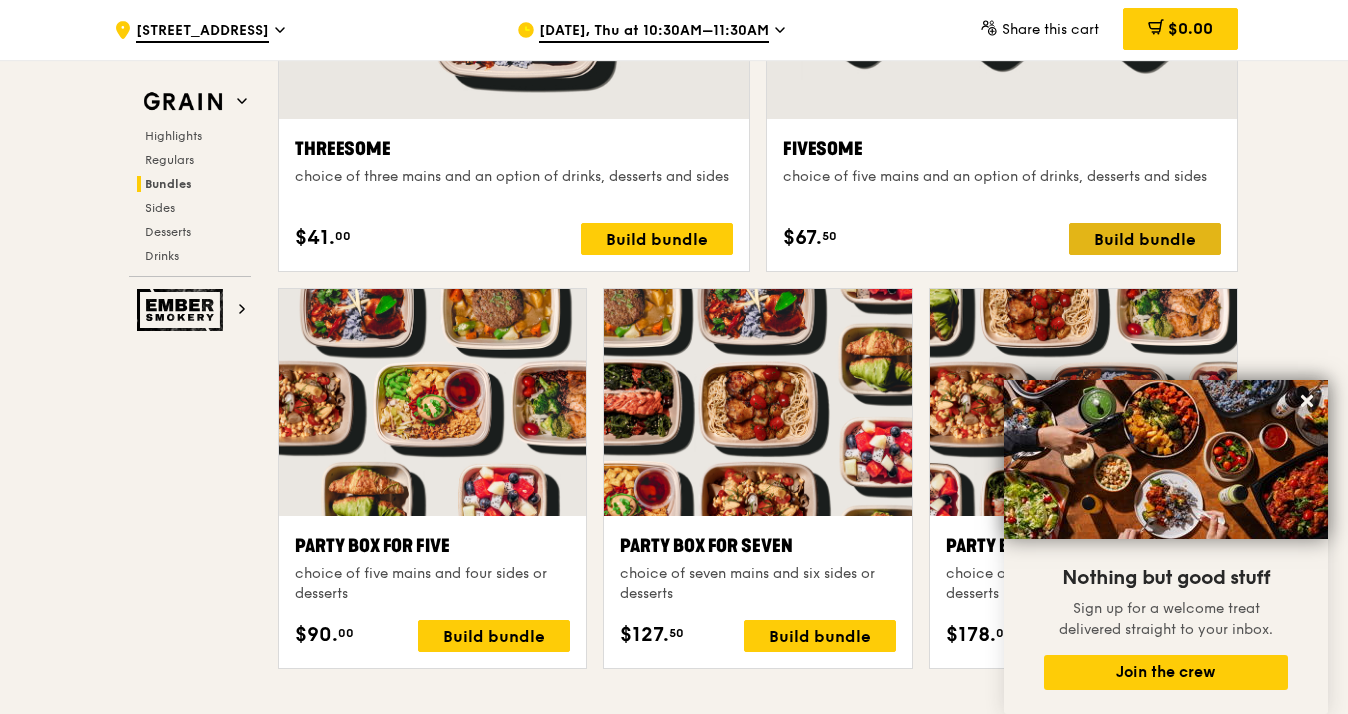 click on "Build bundle" at bounding box center [1145, 239] 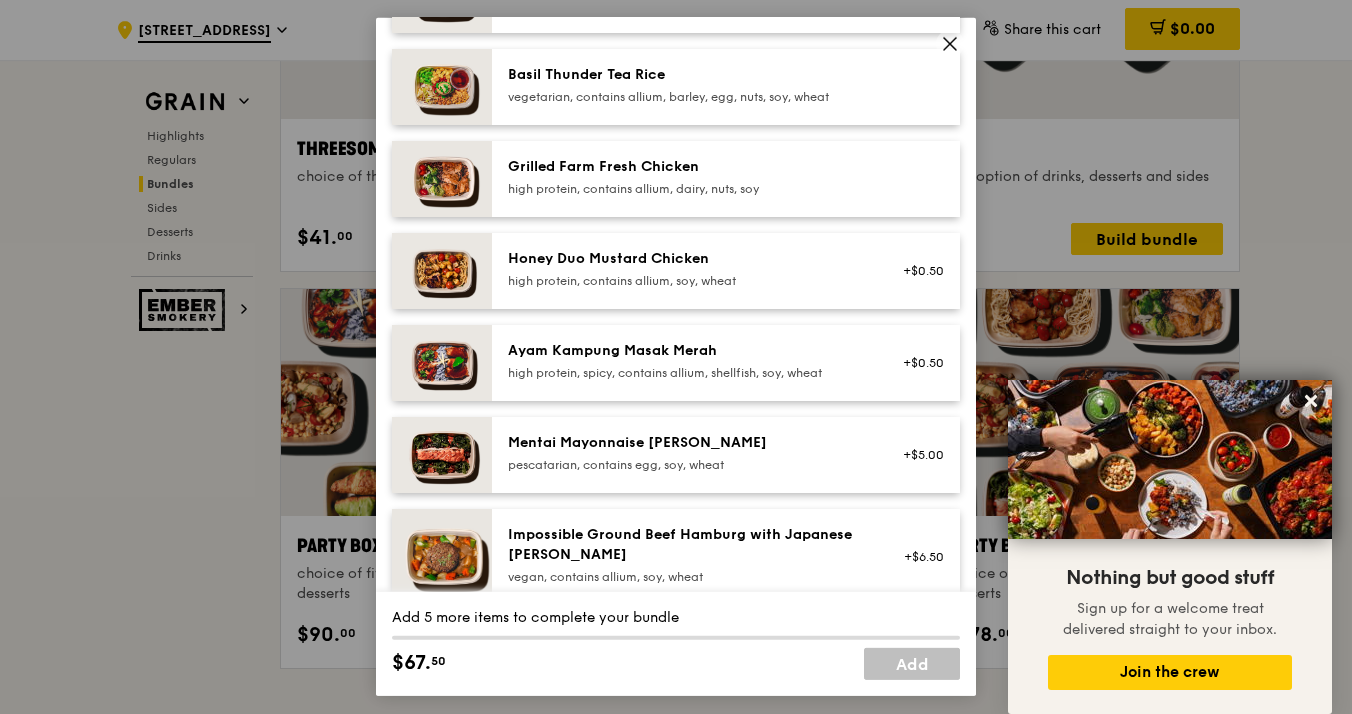 scroll, scrollTop: 445, scrollLeft: 0, axis: vertical 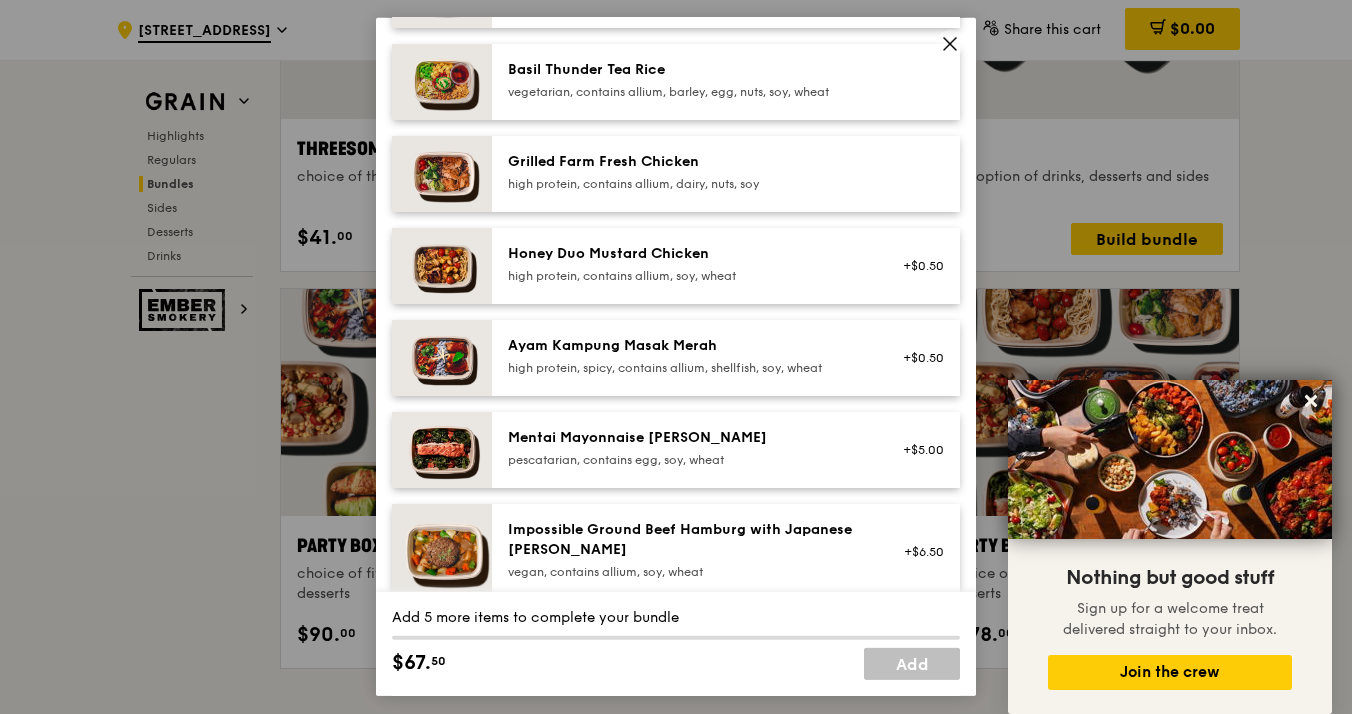 click on "Ayam Kampung Masak Merah" at bounding box center [687, 346] 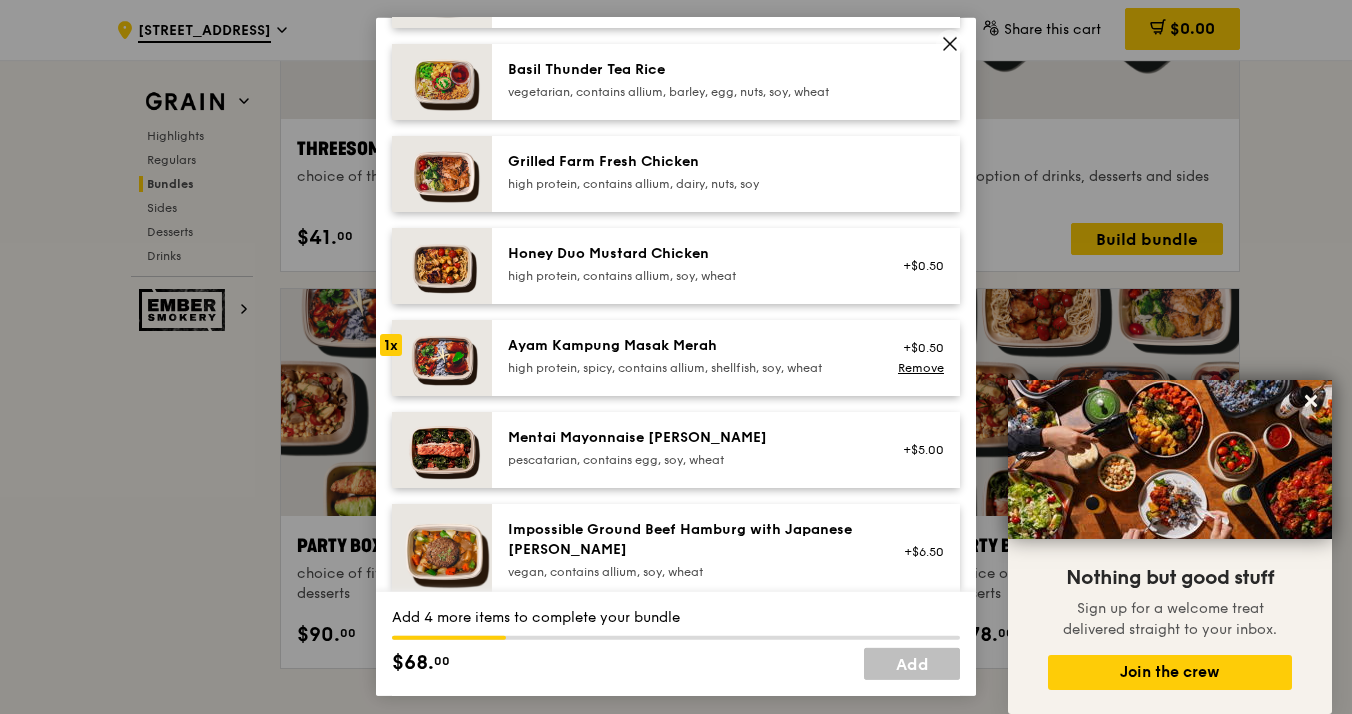 click on "Ayam Kampung Masak Merah" at bounding box center (687, 346) 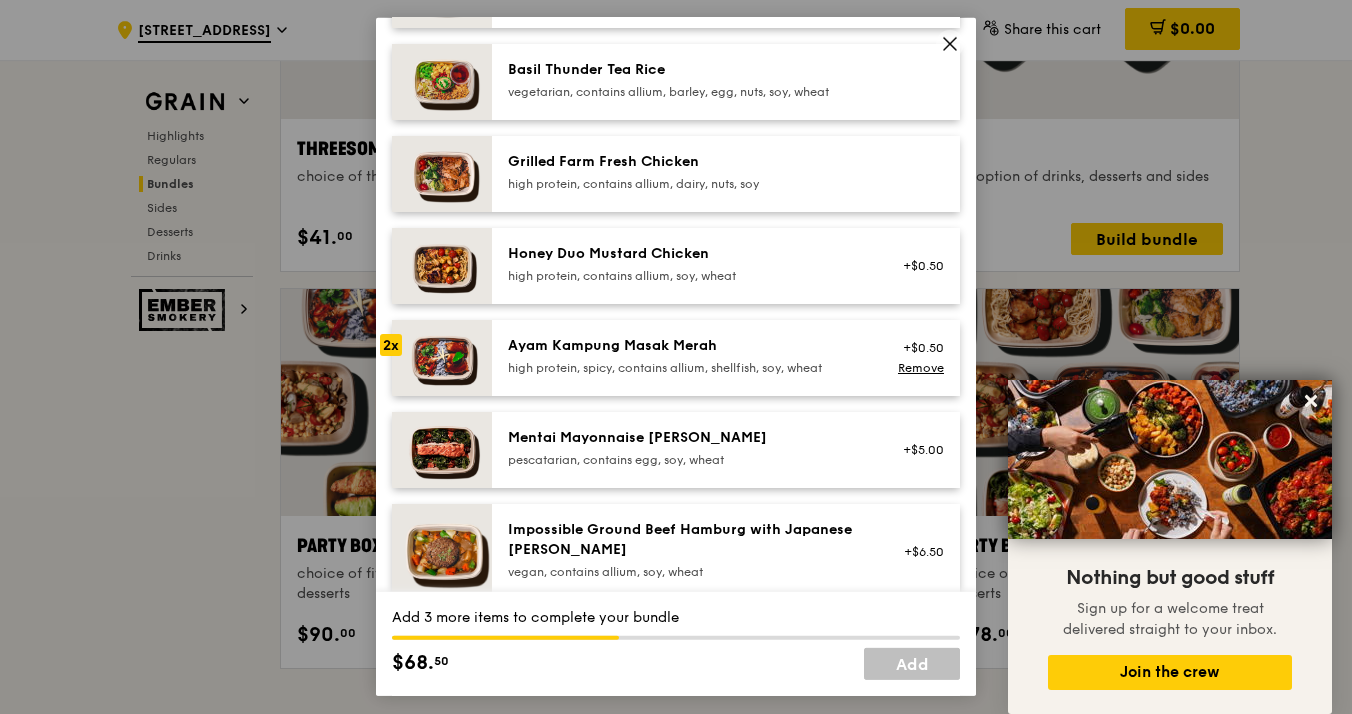 click on "Ayam Kampung Masak Merah" at bounding box center (687, 346) 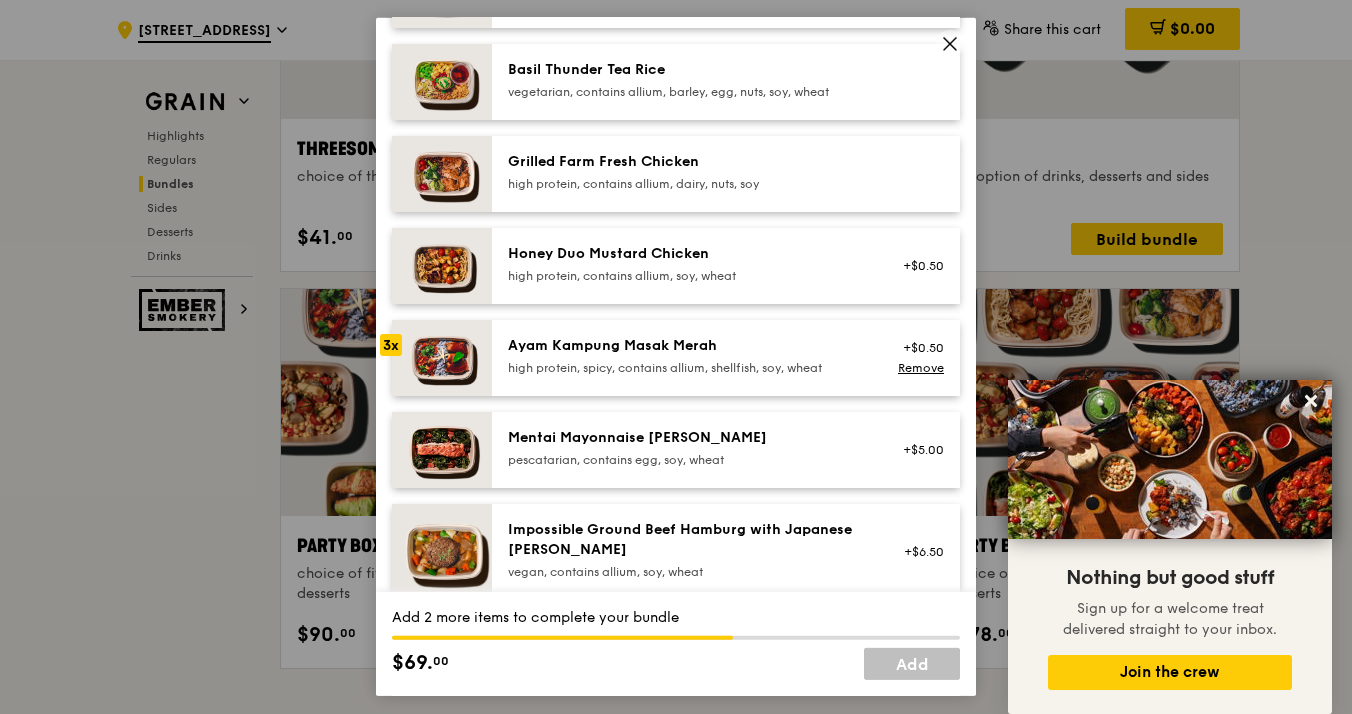 click on "Grilled Farm Fresh Chicken
high protein, contains allium, dairy, nuts, soy" at bounding box center (726, 174) 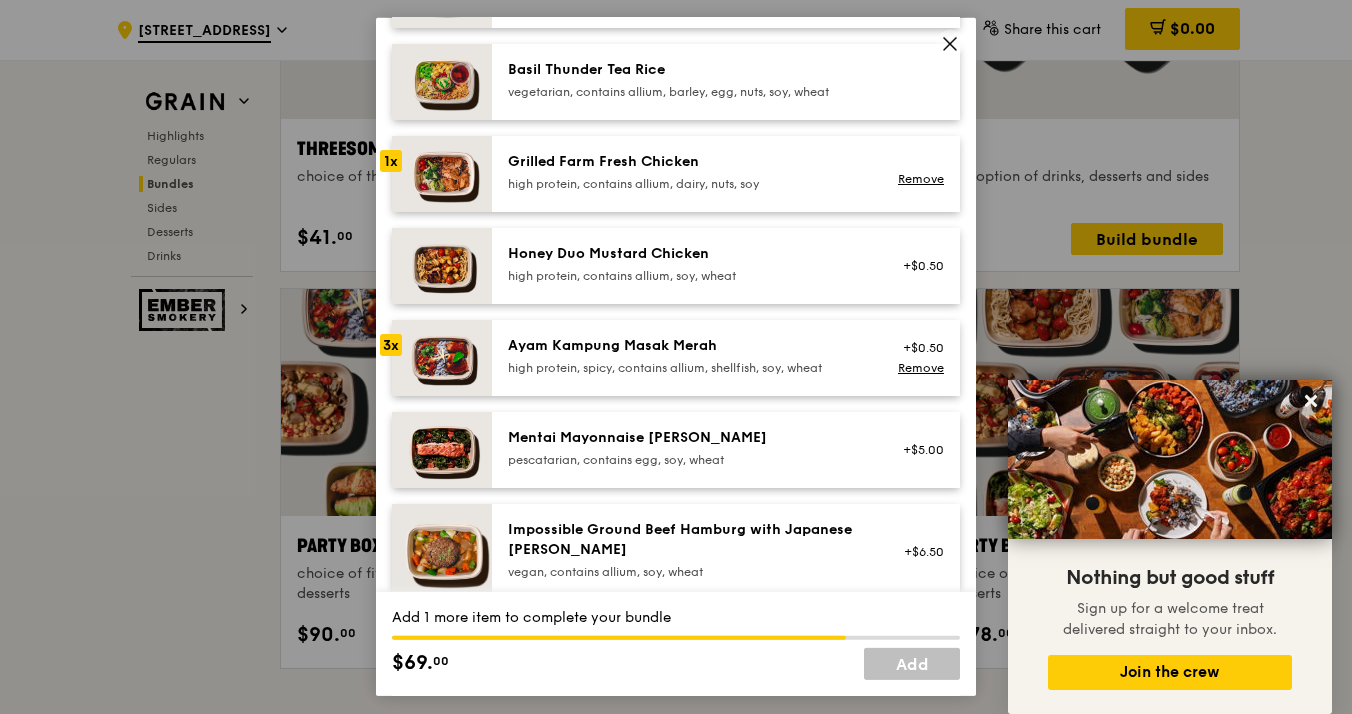 click on "Grilled Farm Fresh Chicken
high protein, contains allium, dairy, nuts, soy
Remove" at bounding box center [726, 174] 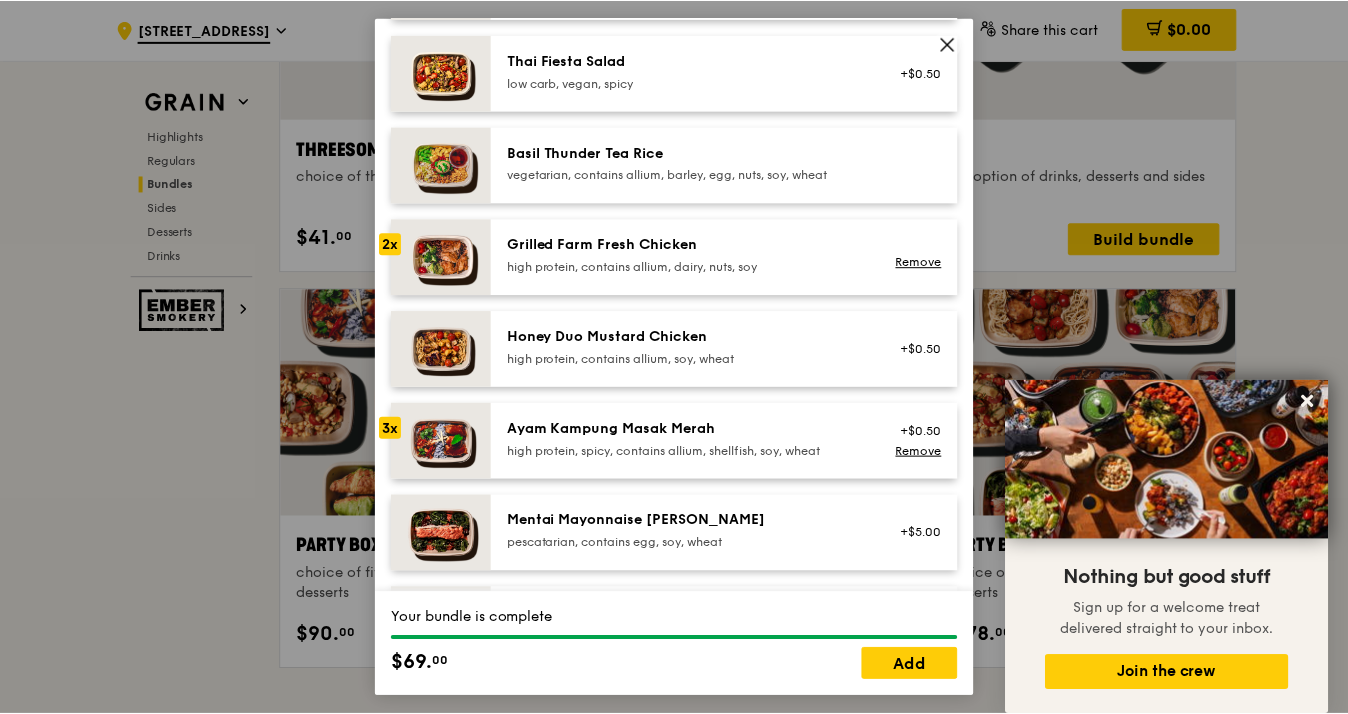 scroll, scrollTop: 312, scrollLeft: 0, axis: vertical 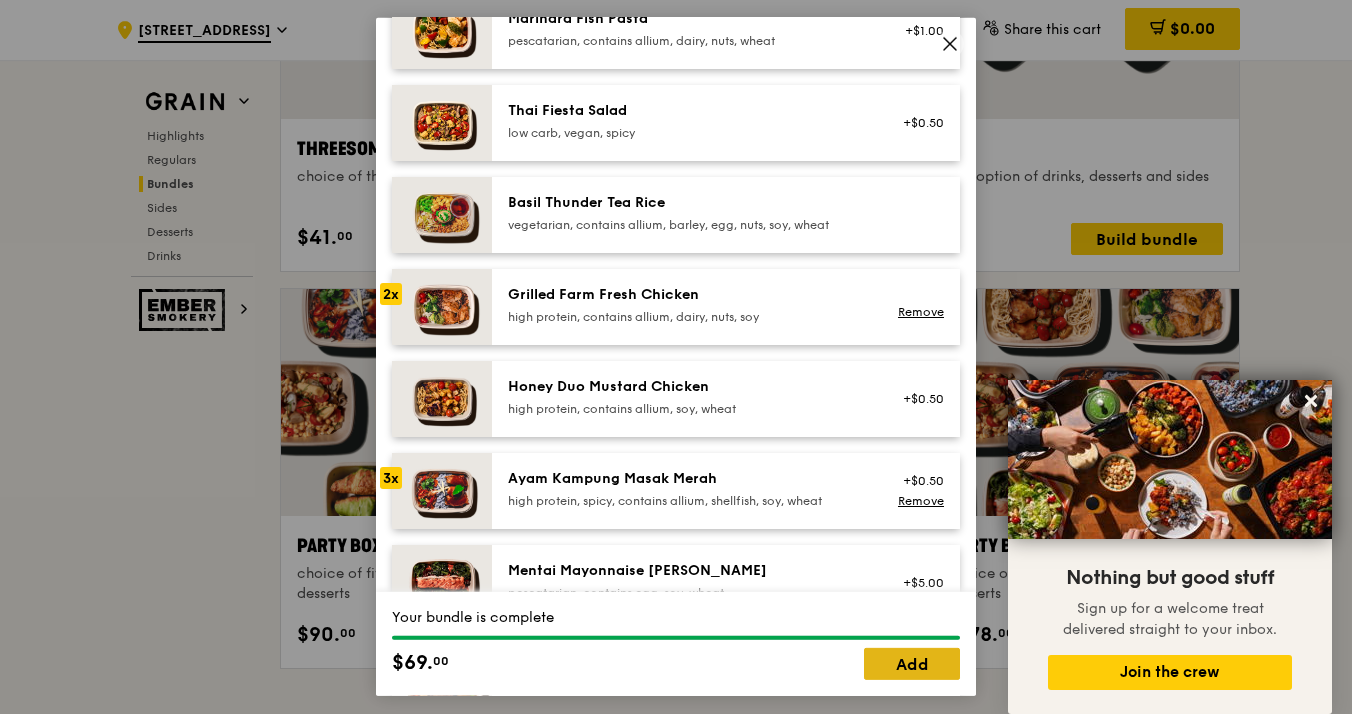 click on "Add" at bounding box center (912, 664) 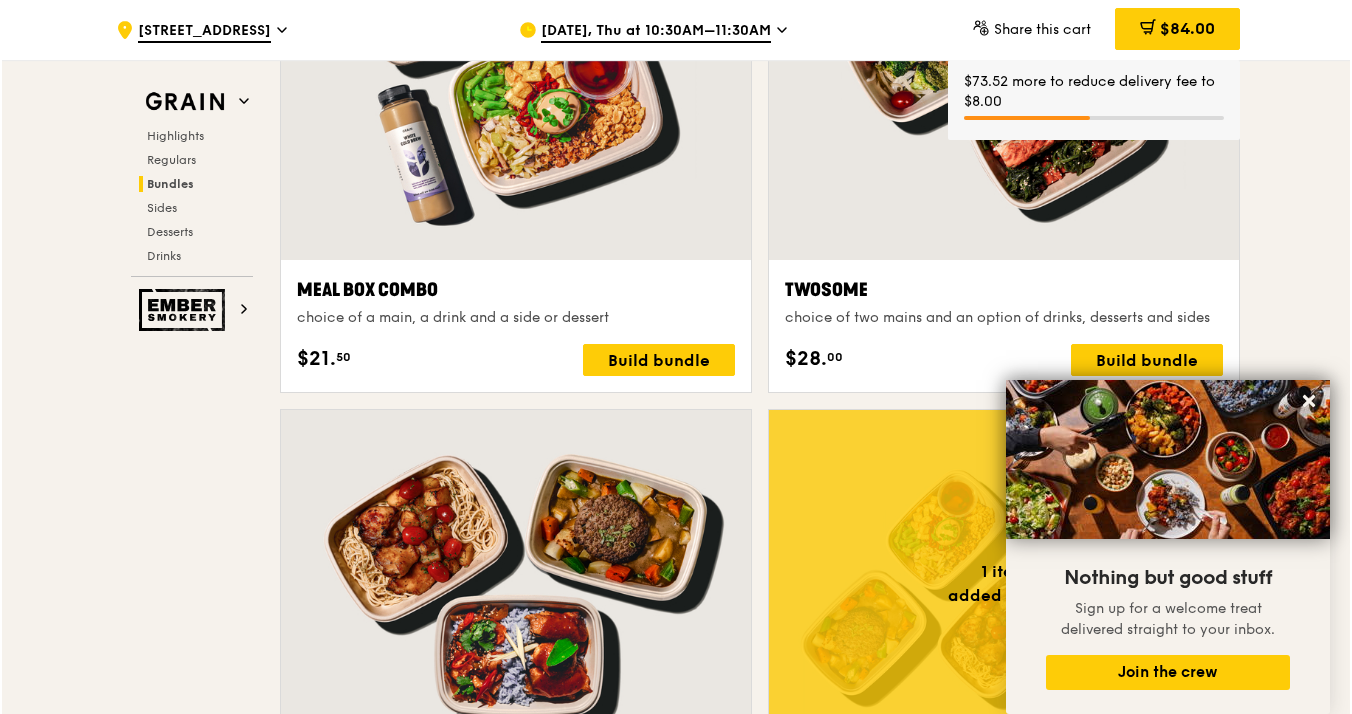 scroll, scrollTop: 3132, scrollLeft: 0, axis: vertical 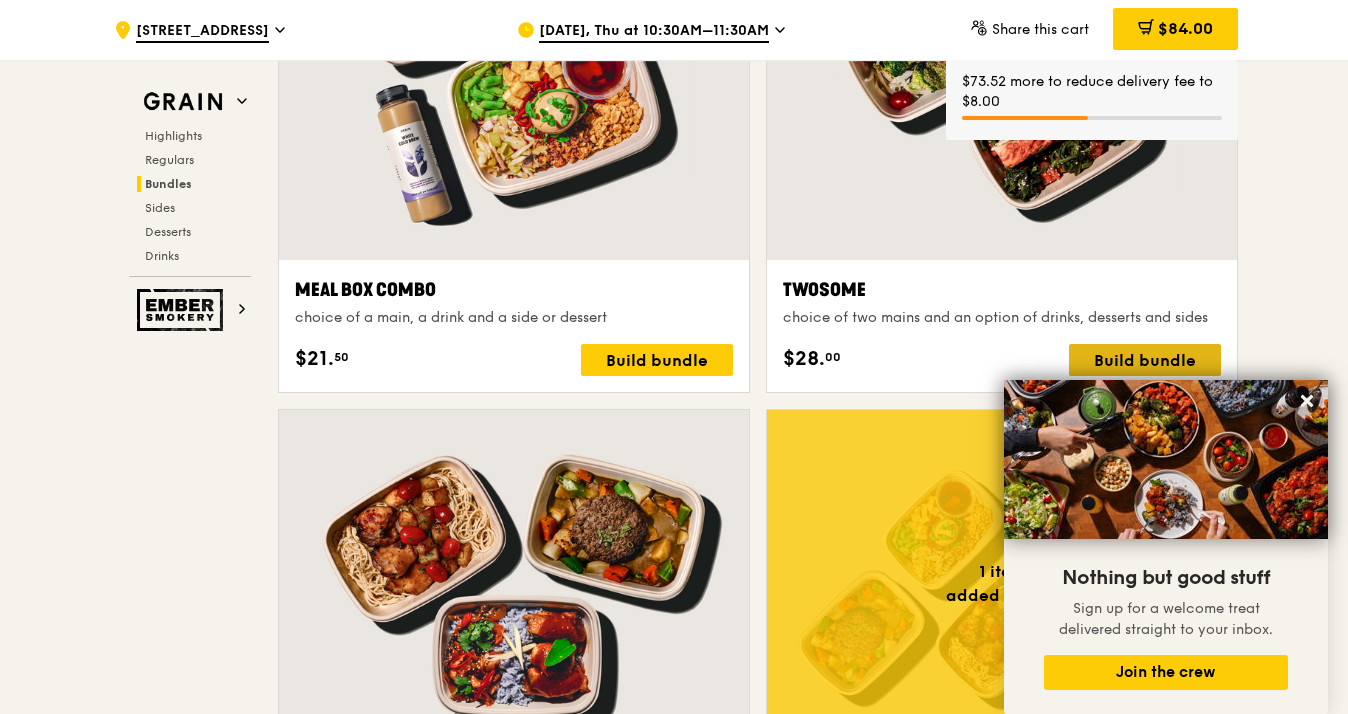 click on "Build bundle" at bounding box center [1145, 360] 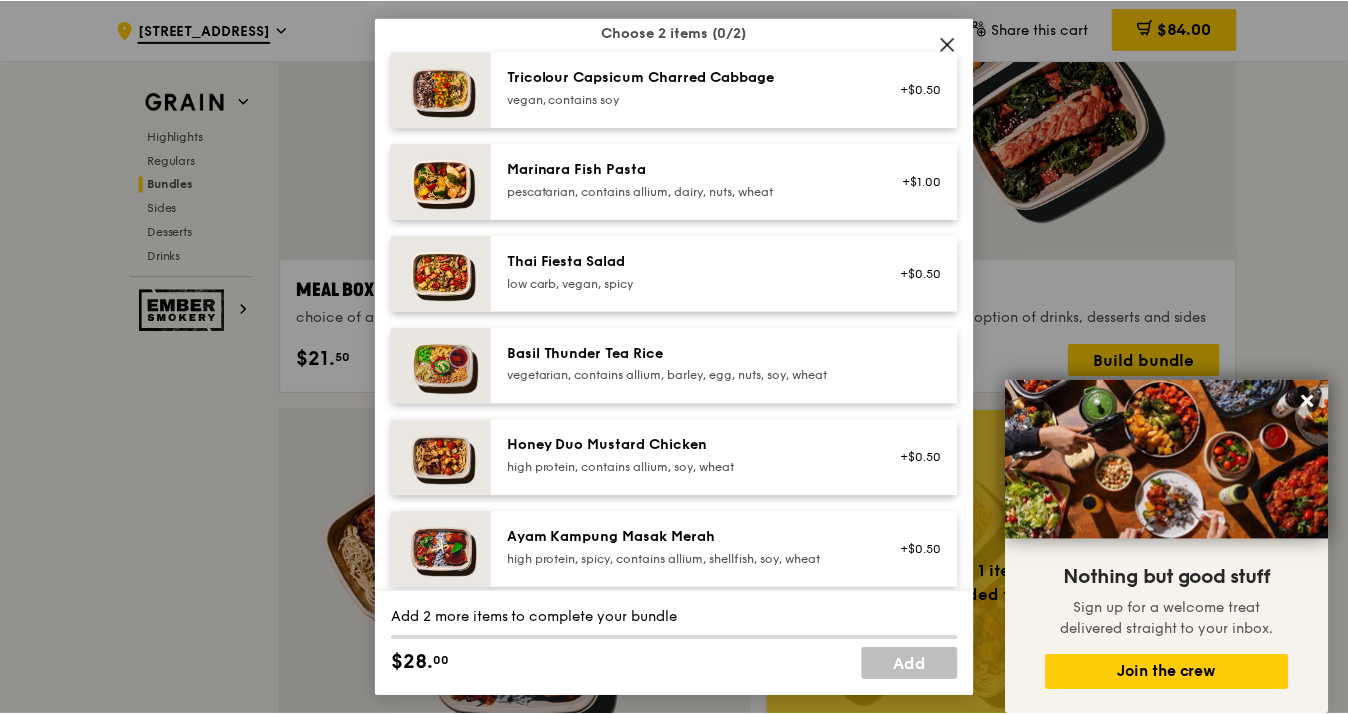 scroll, scrollTop: 206, scrollLeft: 0, axis: vertical 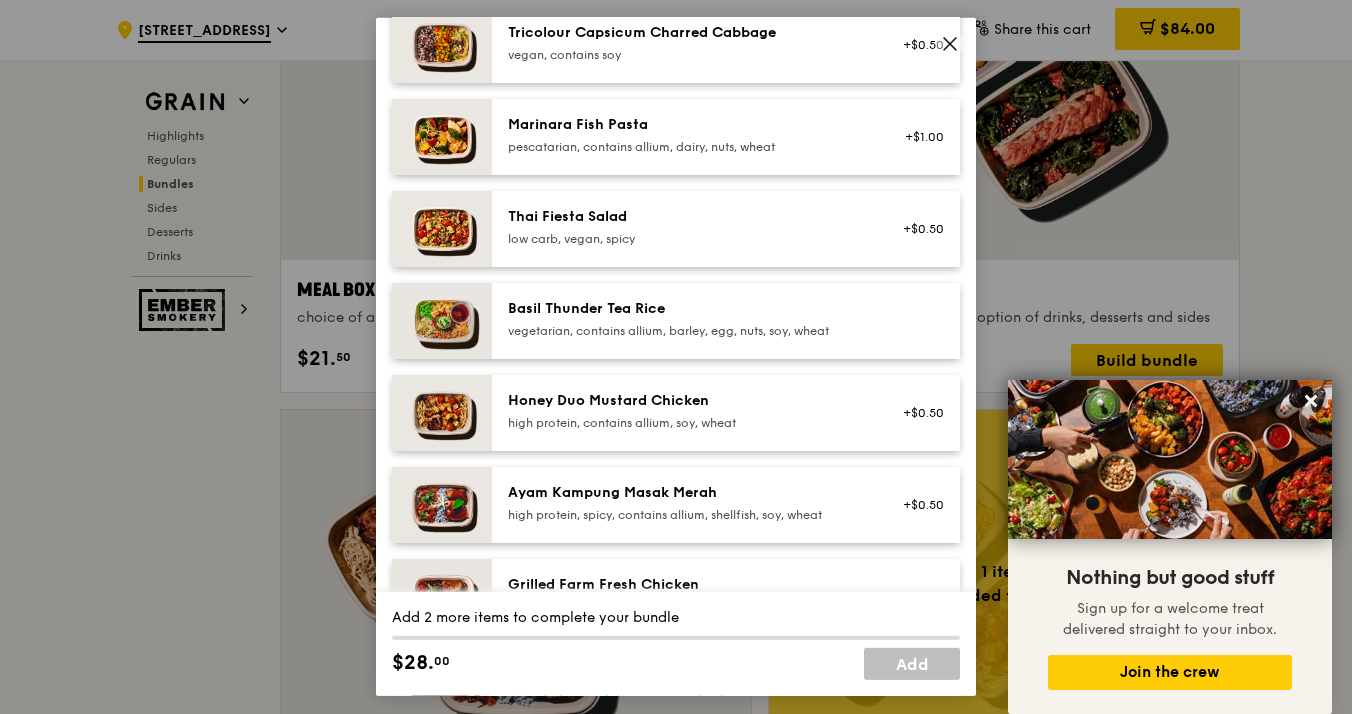 click on "Honey Duo Mustard Chicken" at bounding box center [687, 401] 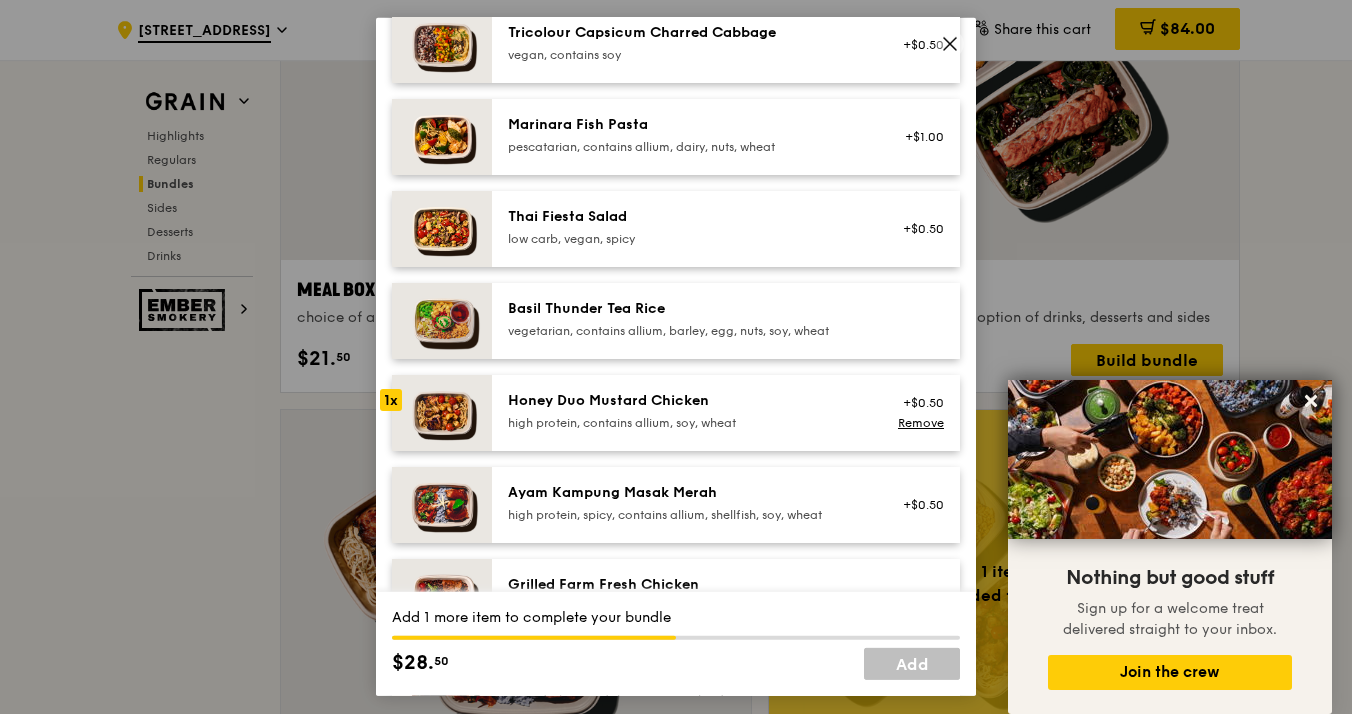 click on "Honey Duo Mustard Chicken" at bounding box center (687, 401) 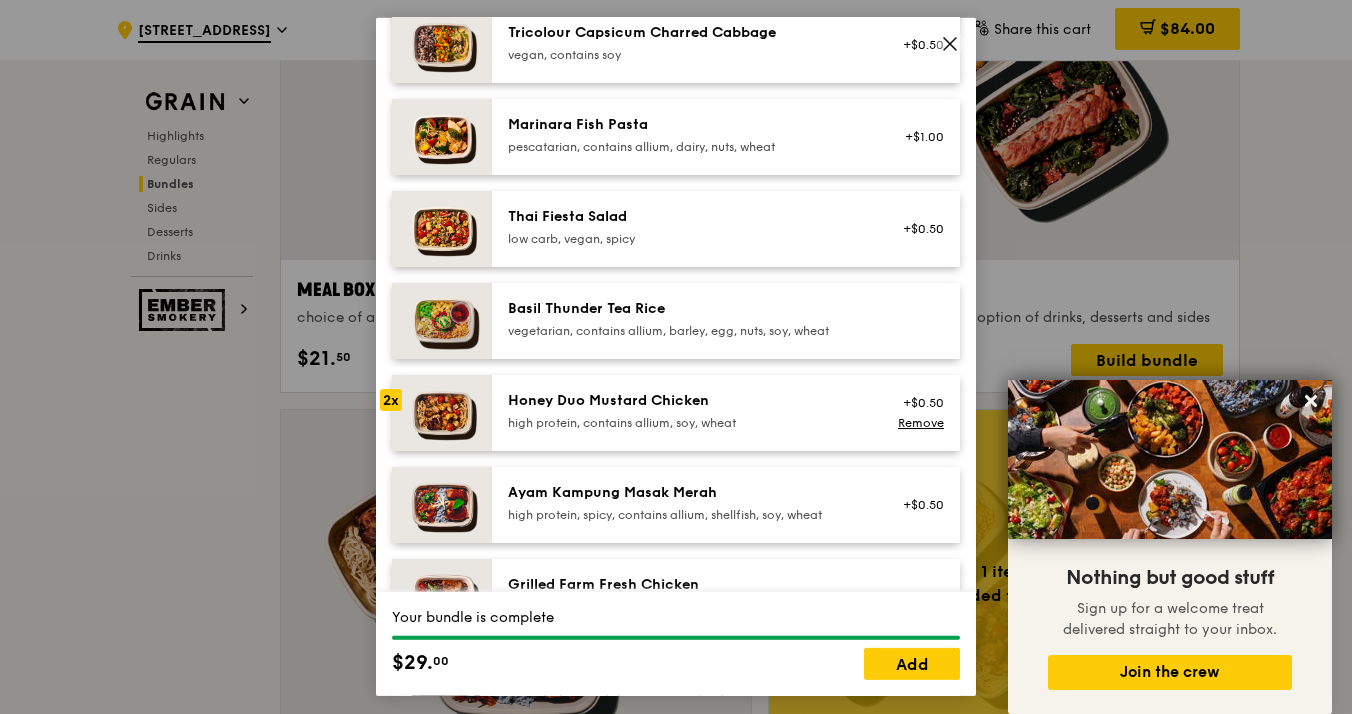 click on "Your bundle is complete
$29.
00
Add" at bounding box center (676, 644) 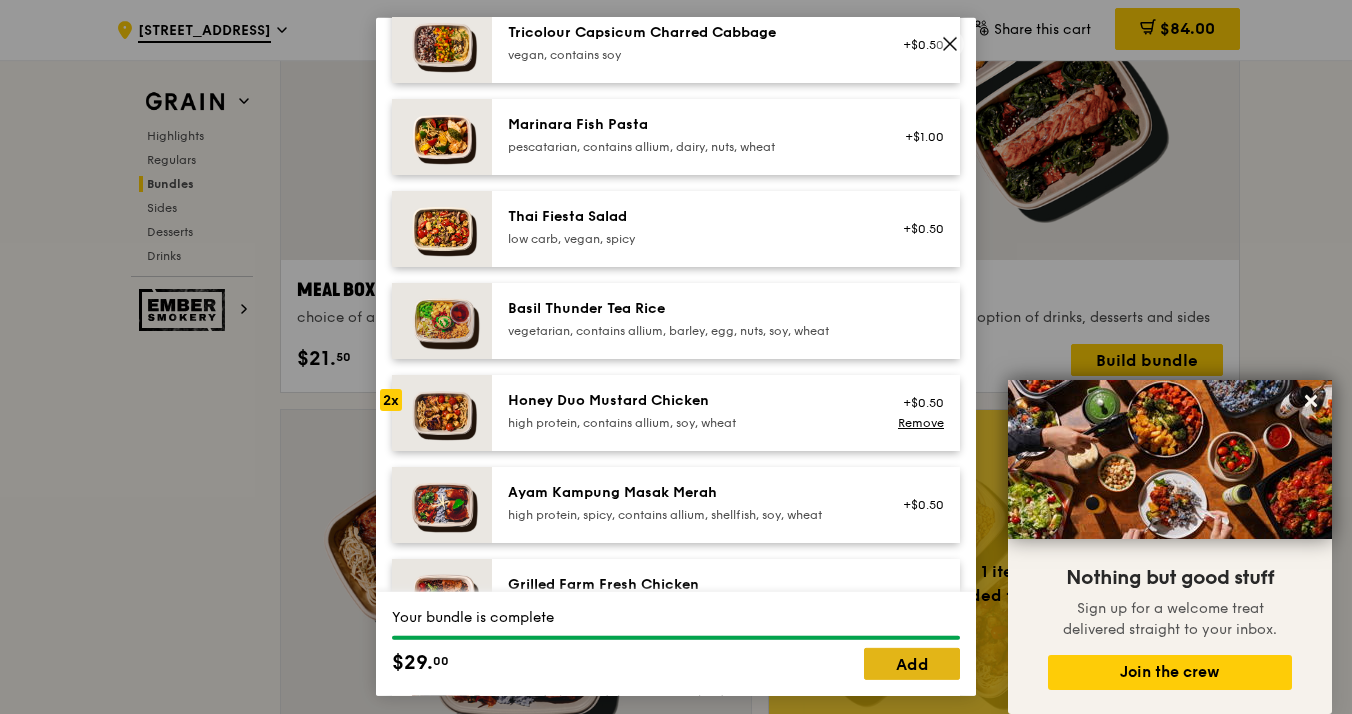 click on "Add" at bounding box center [912, 664] 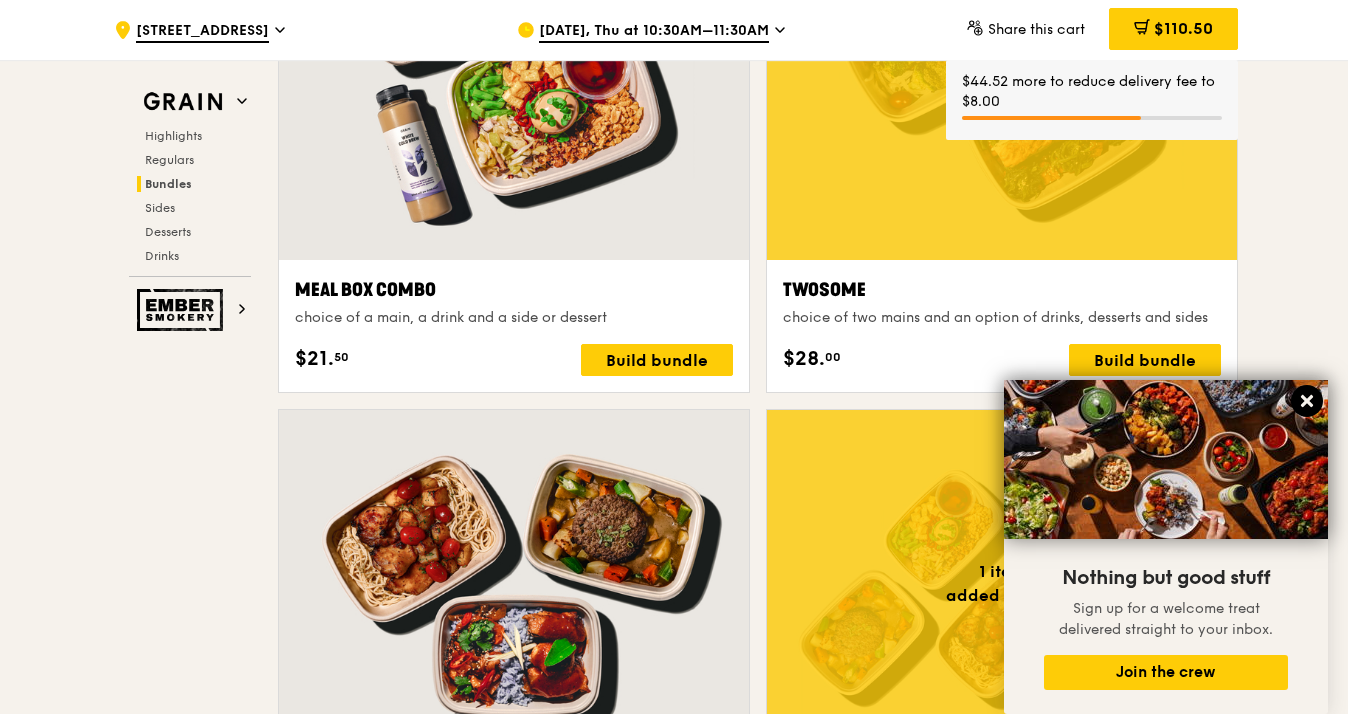 click 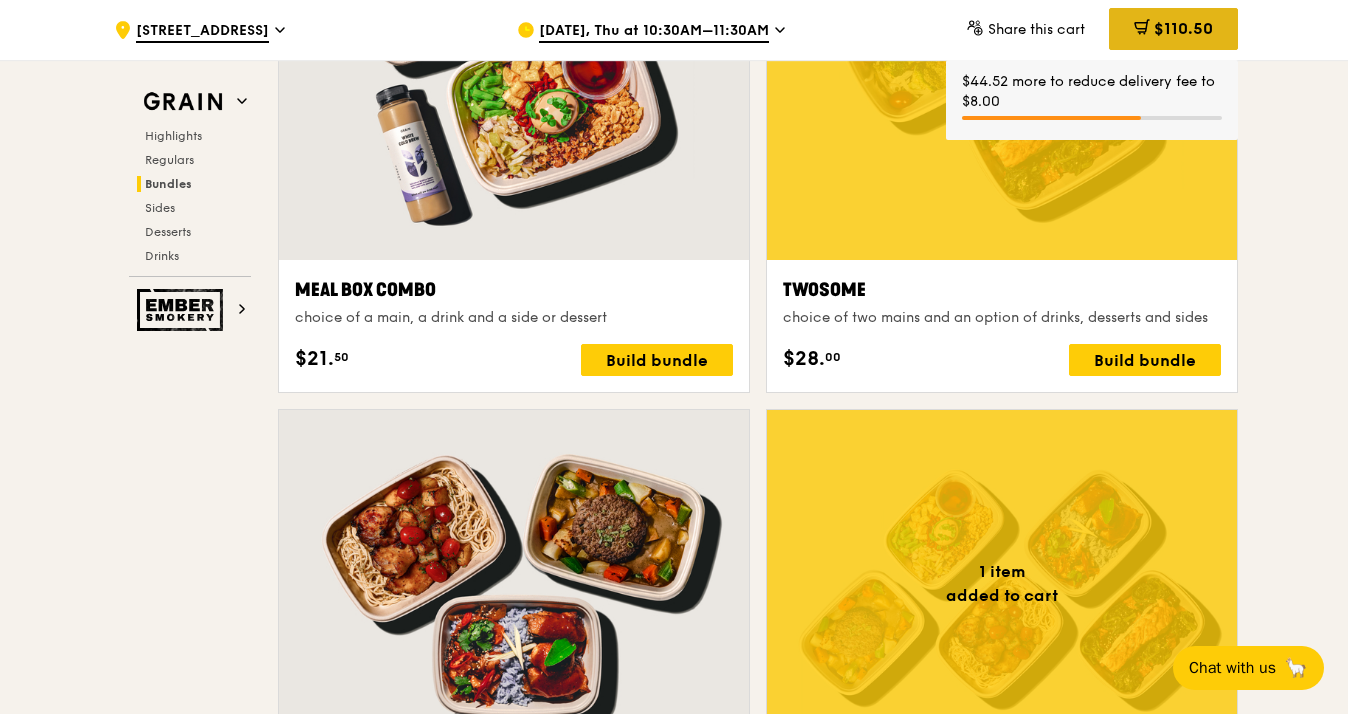 click on "$110.50" at bounding box center [1173, 29] 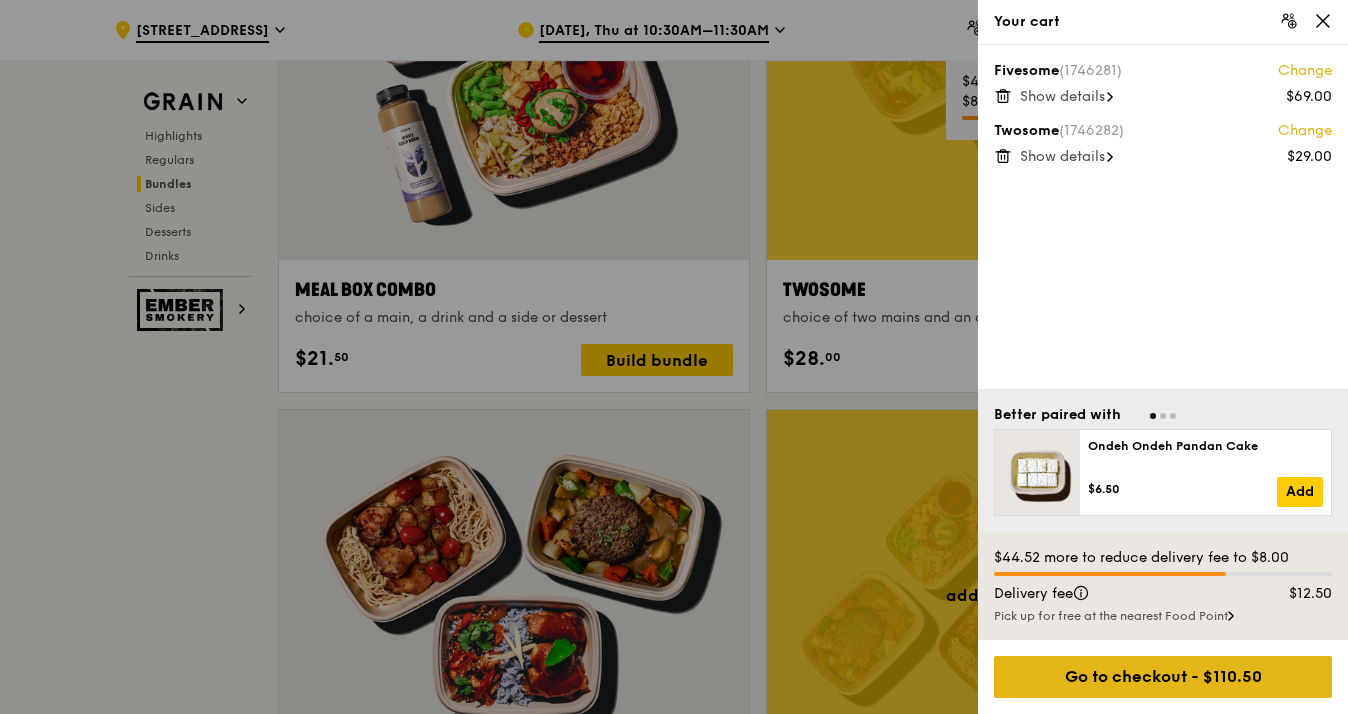 click on "Go to checkout - $110.50" at bounding box center [1163, 677] 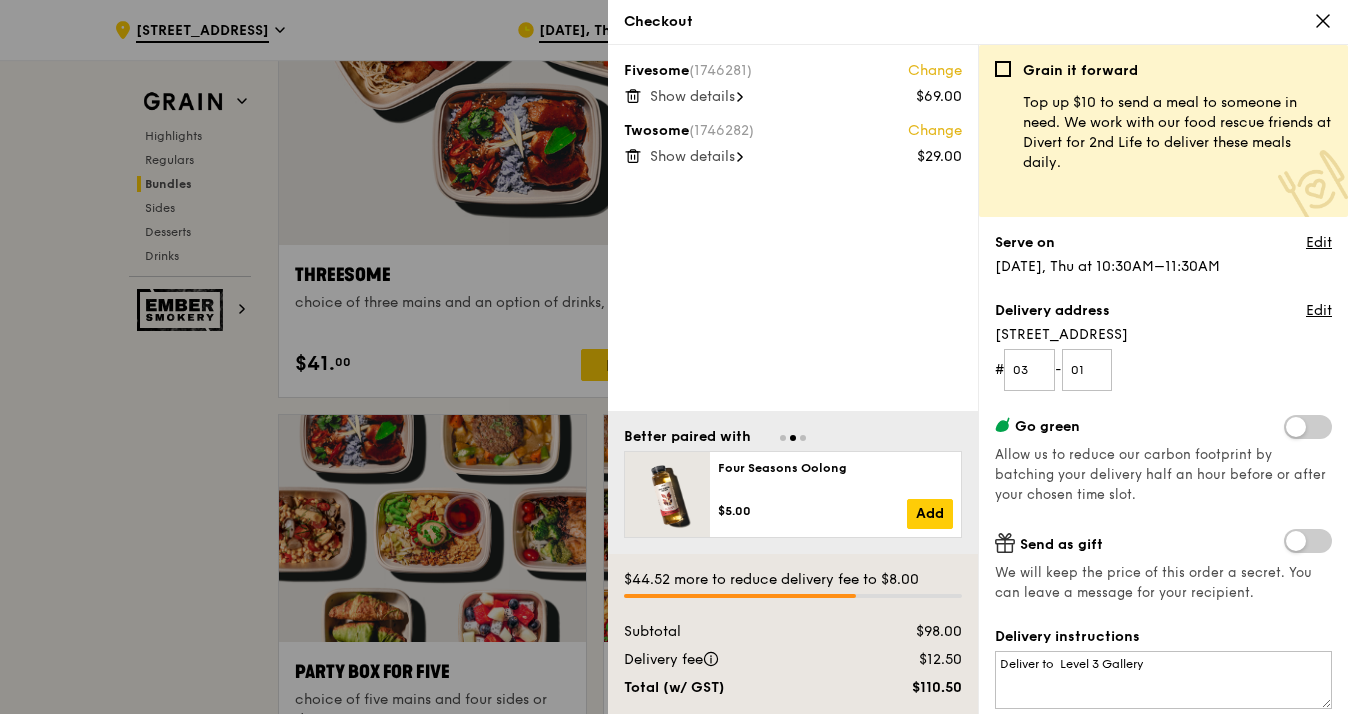 scroll, scrollTop: 3889, scrollLeft: 0, axis: vertical 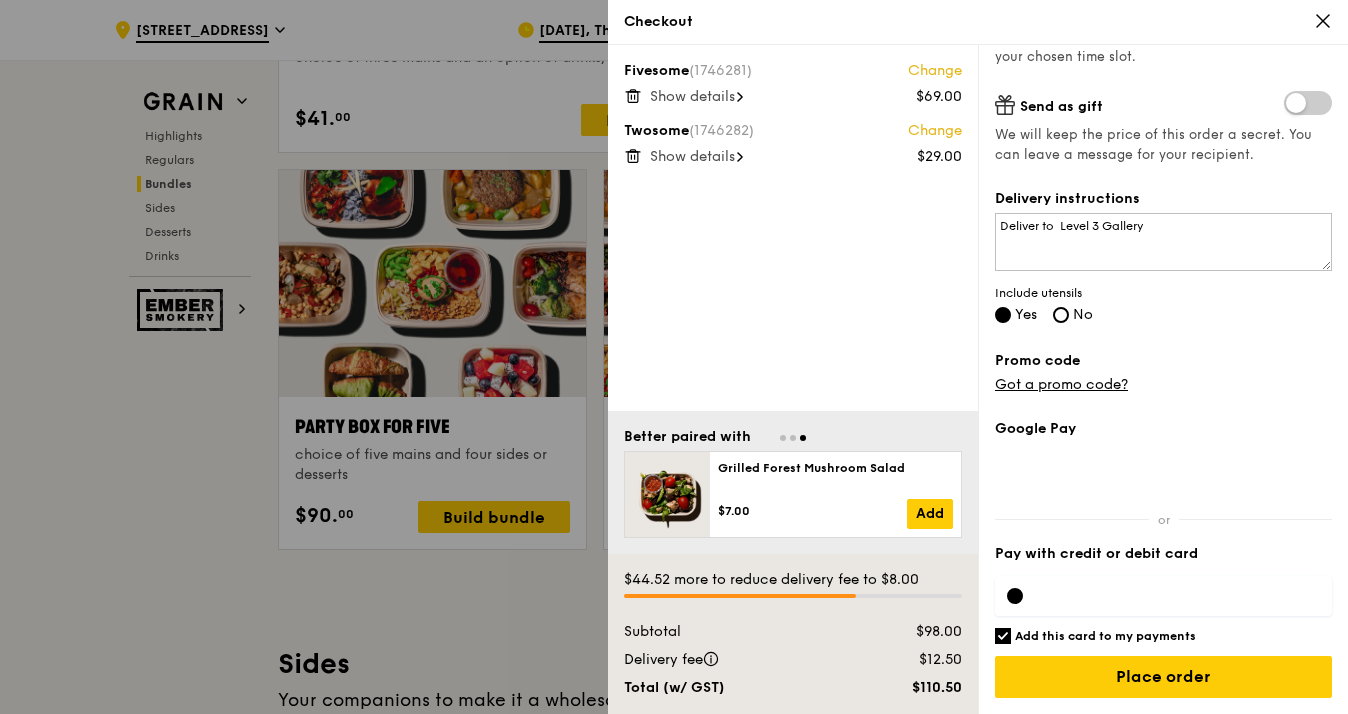 click on "Add this card to my payments" at bounding box center (1003, 636) 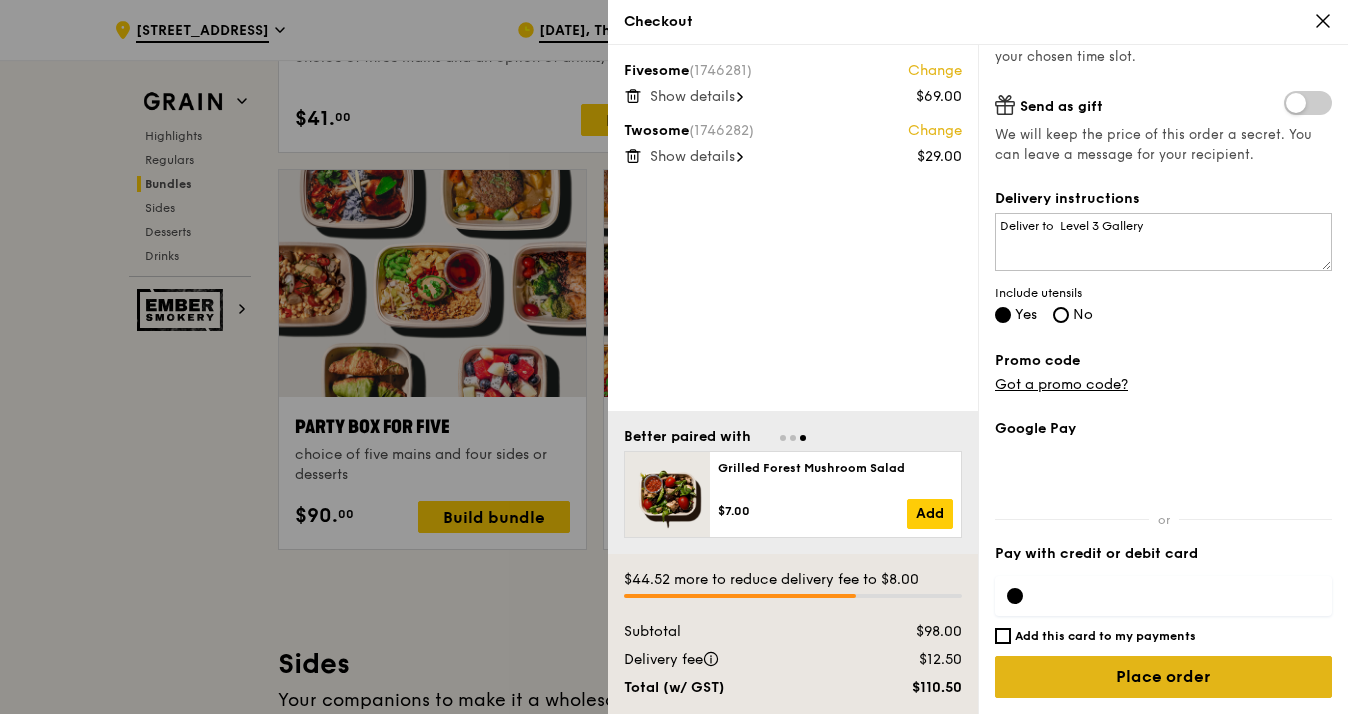 click on "Place order" at bounding box center [1163, 677] 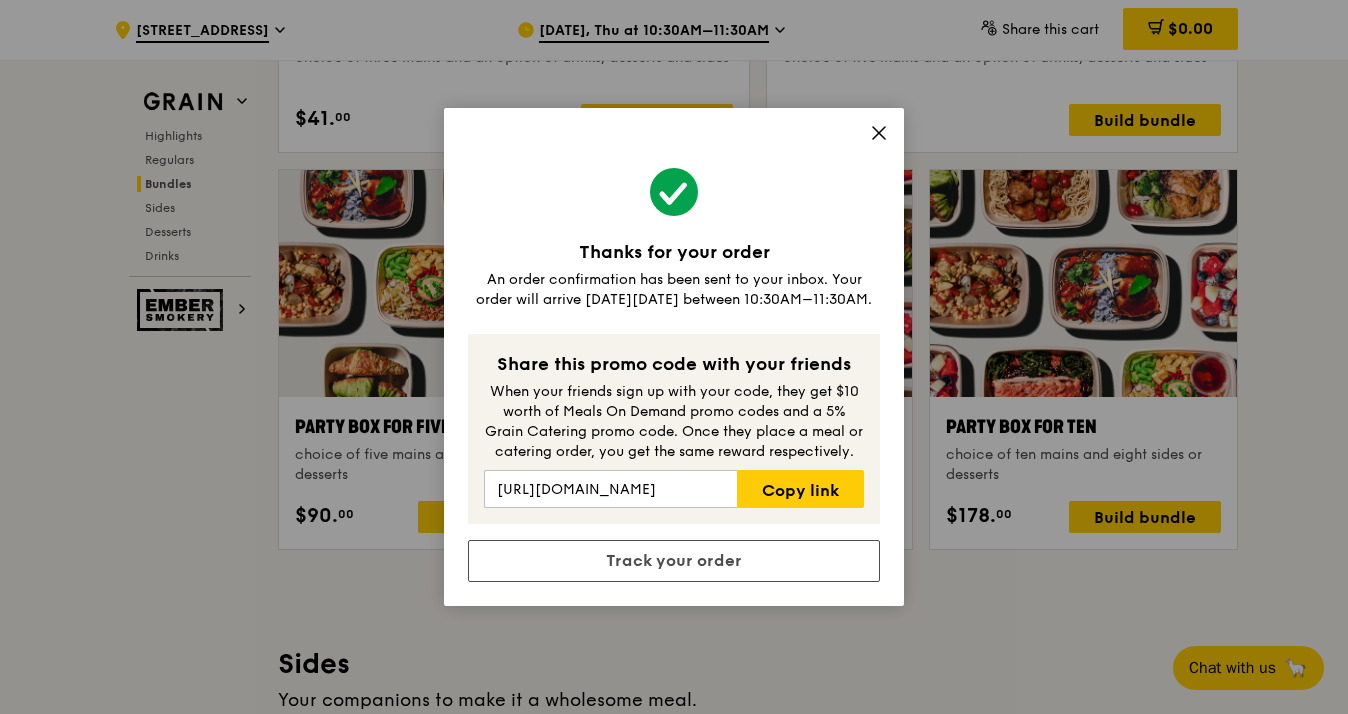 click on "Thanks for your order
An order confirmation has been sent to your inbox. Your order will arrive [DATE][DATE] between 10:30AM–11:30AM.
Share this promo code with your friends
When your friends sign up with your code, they get $10 worth of Meals On Demand promo codes and a 5% Grain Catering promo code. Once they place a meal or catering order, you get the same reward respectively. [URL][DOMAIN_NAME]
Copy link
Track your order" at bounding box center [674, 357] 